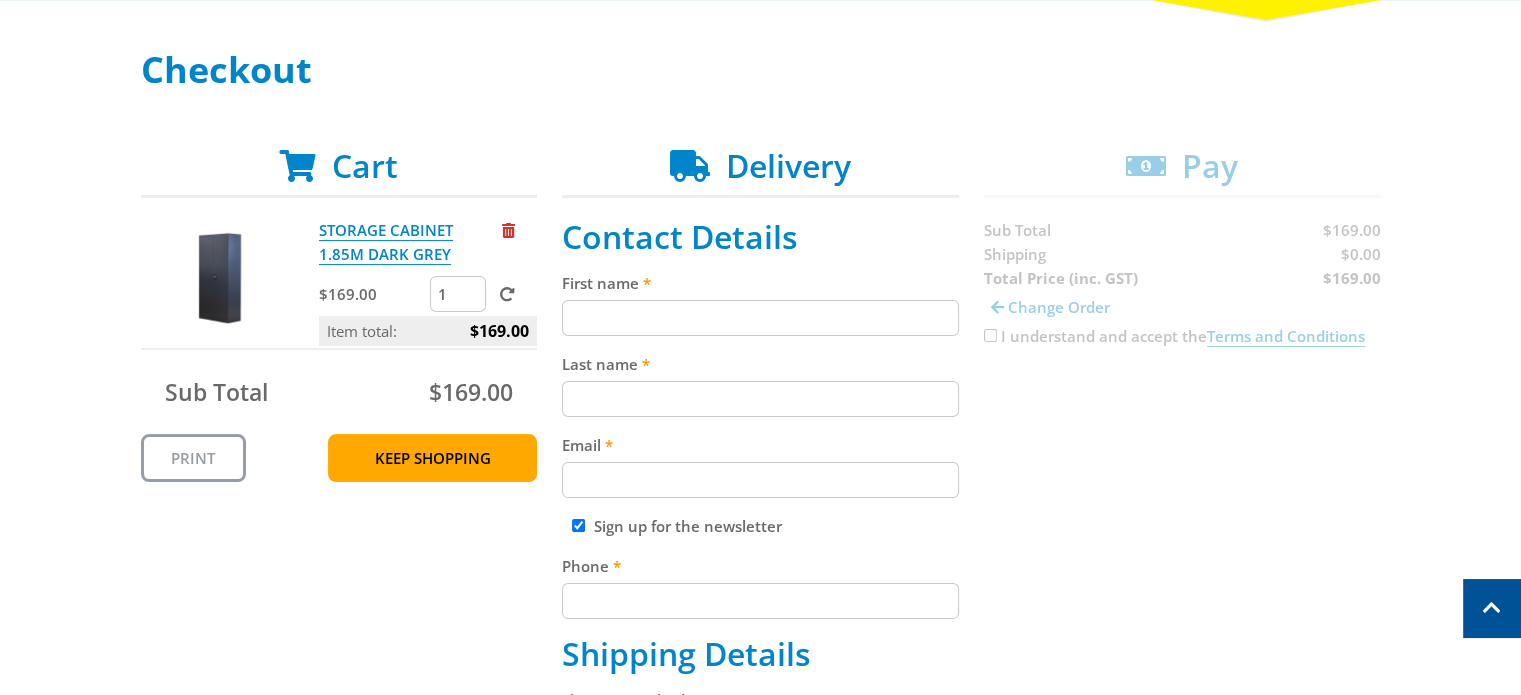 scroll, scrollTop: 200, scrollLeft: 0, axis: vertical 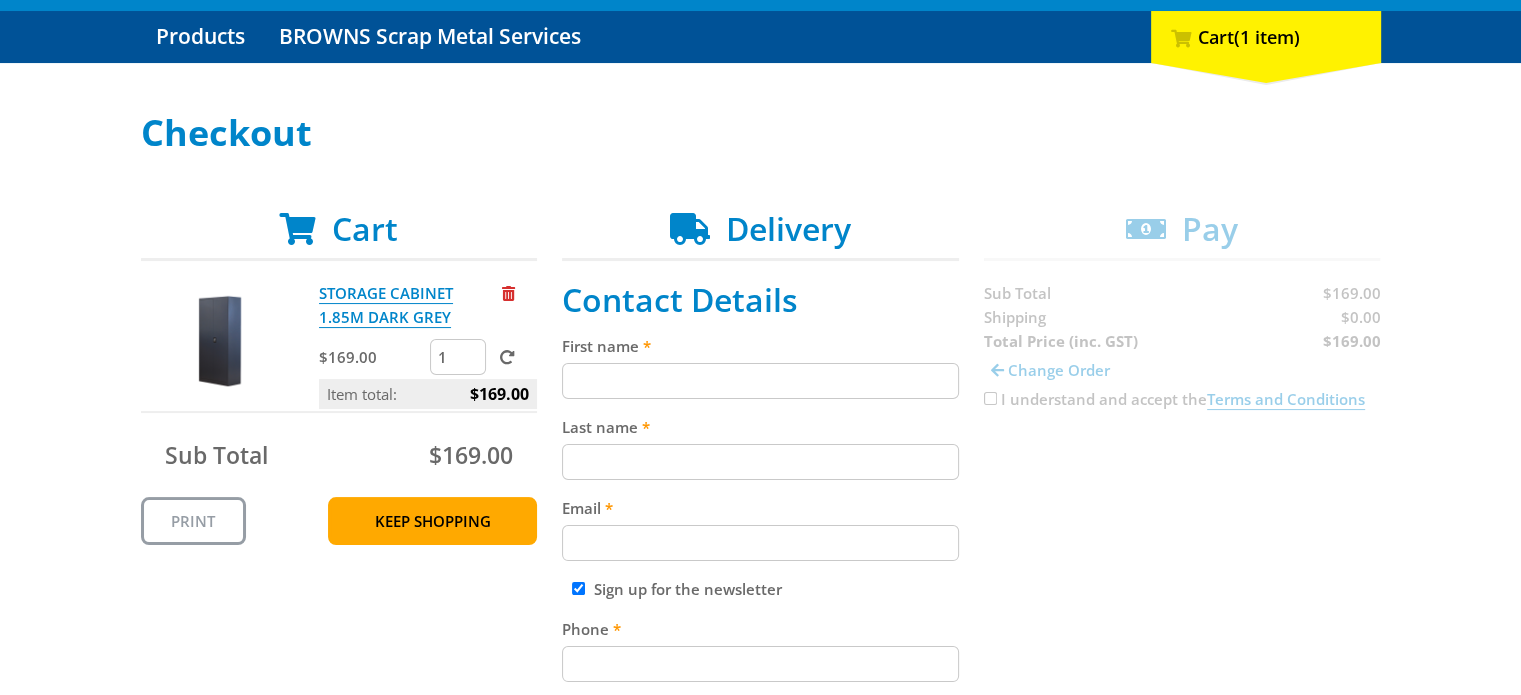 click on "First name" at bounding box center (760, 381) 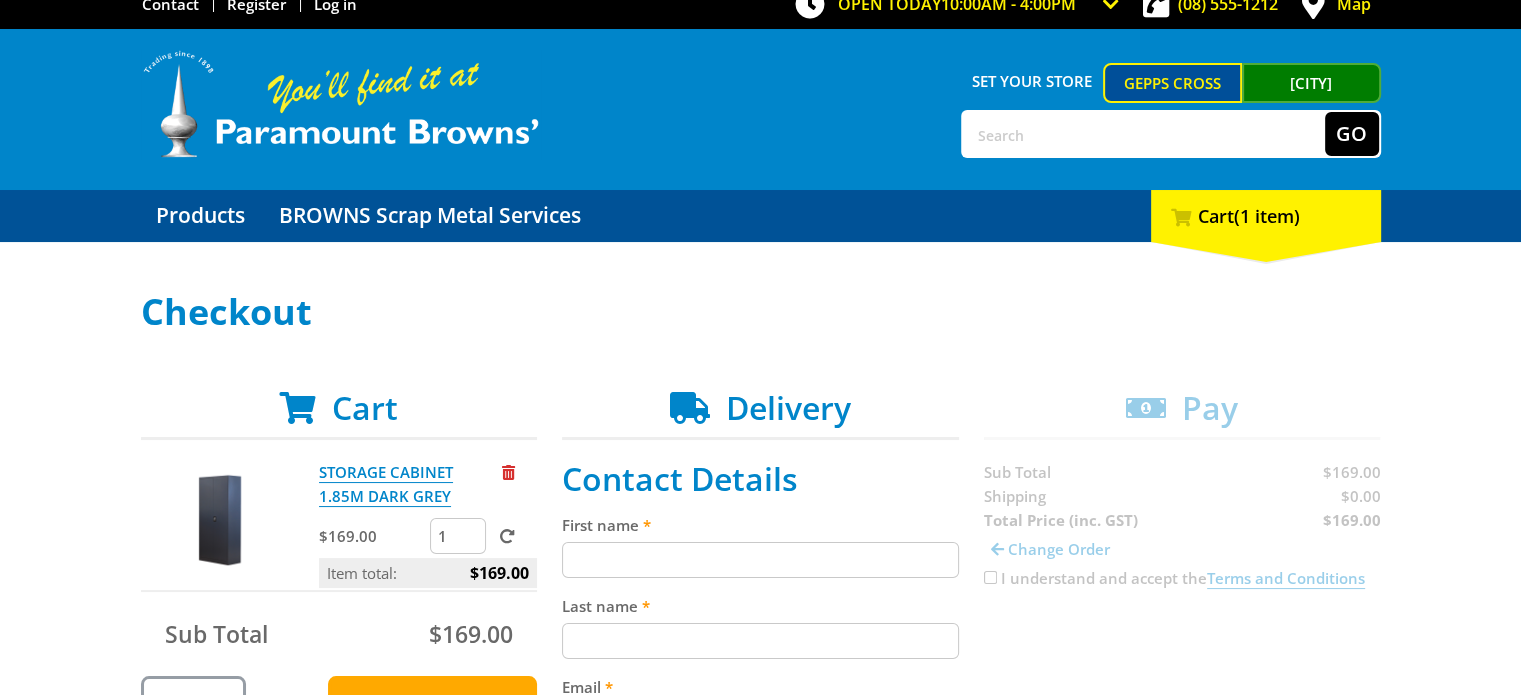 scroll, scrollTop: 0, scrollLeft: 0, axis: both 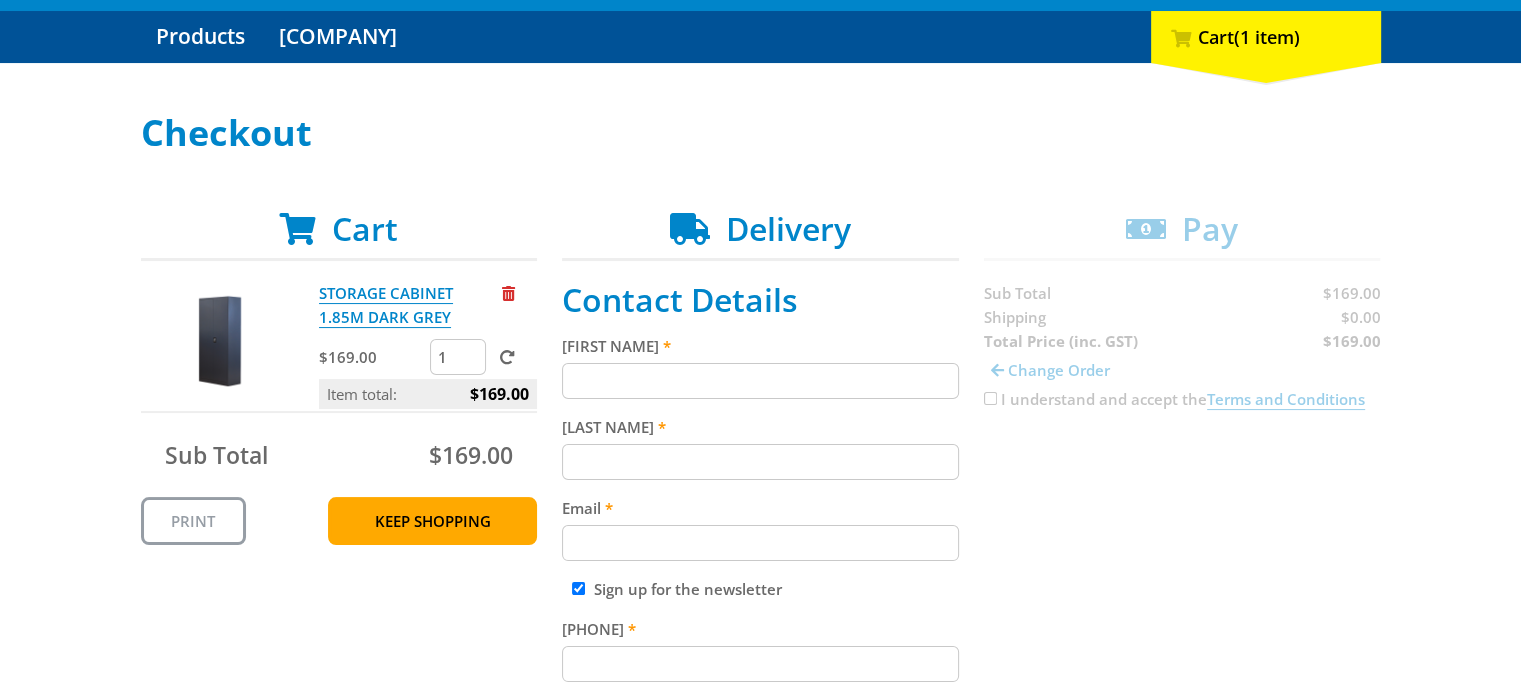click on "[FIRST NAME]" at bounding box center [760, 381] 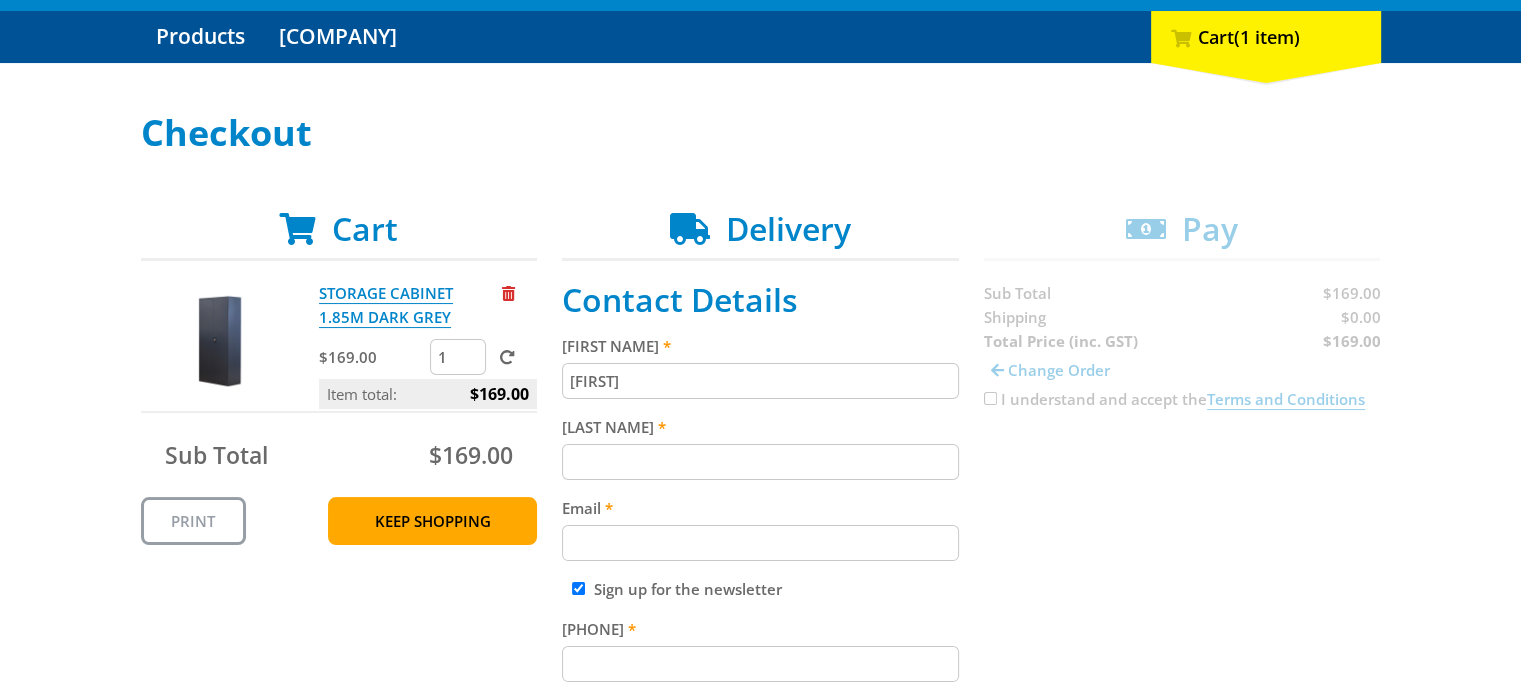 type on "[FIRST]" 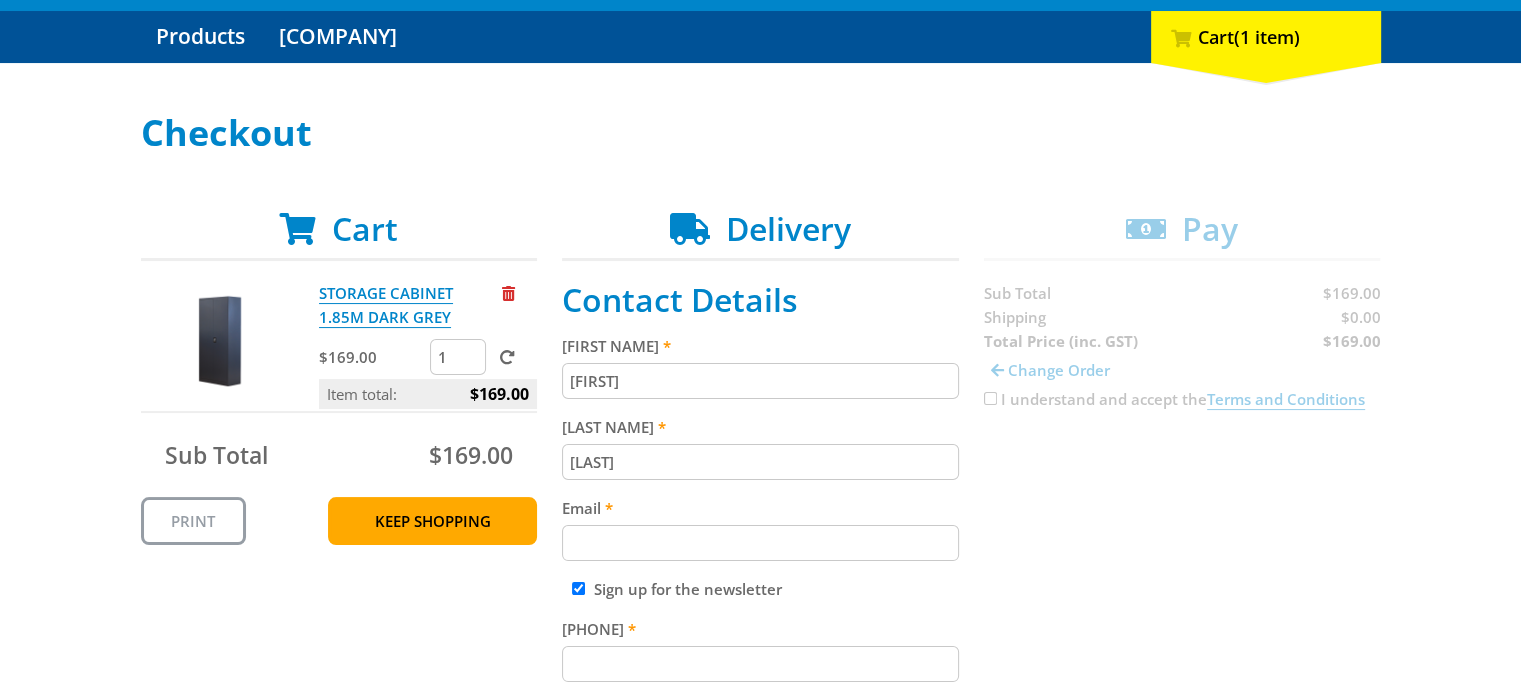 type on "[LAST]" 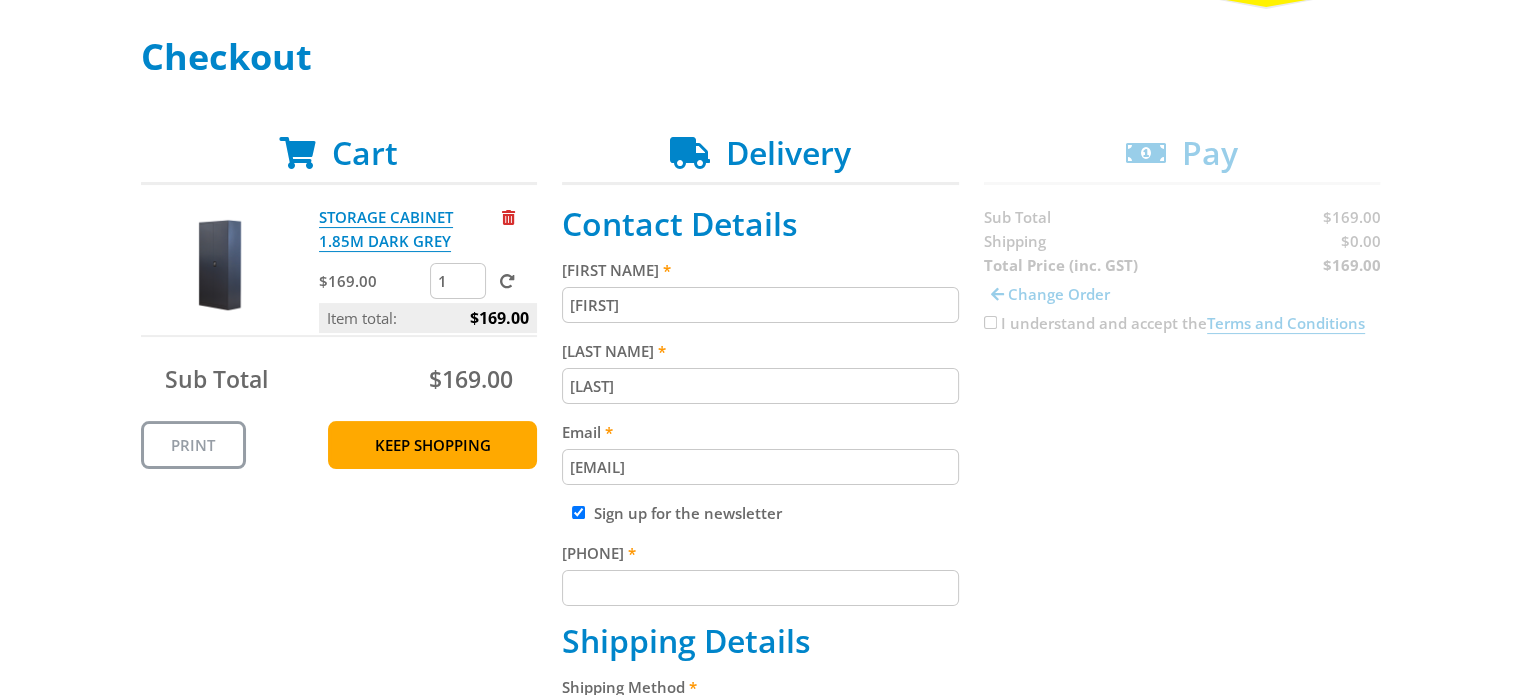 scroll, scrollTop: 400, scrollLeft: 0, axis: vertical 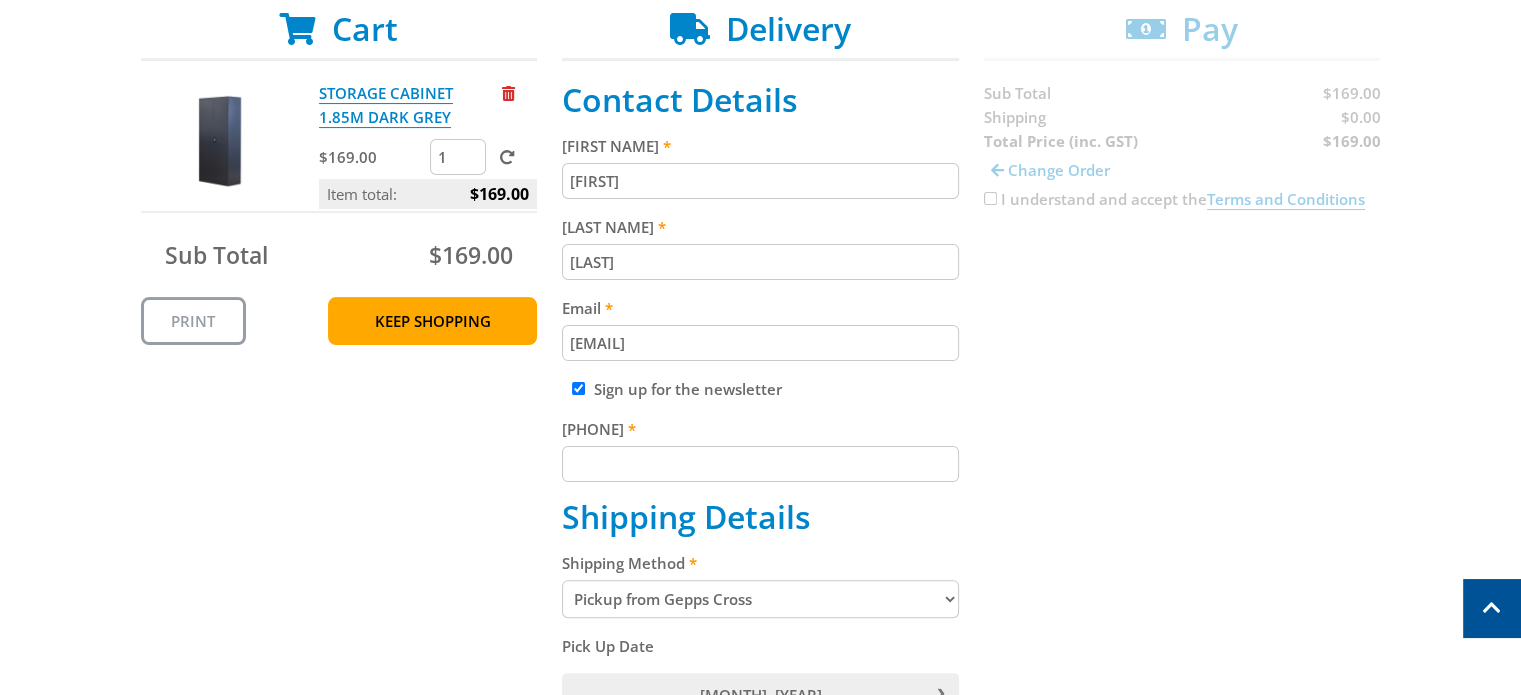 type on "[EMAIL]" 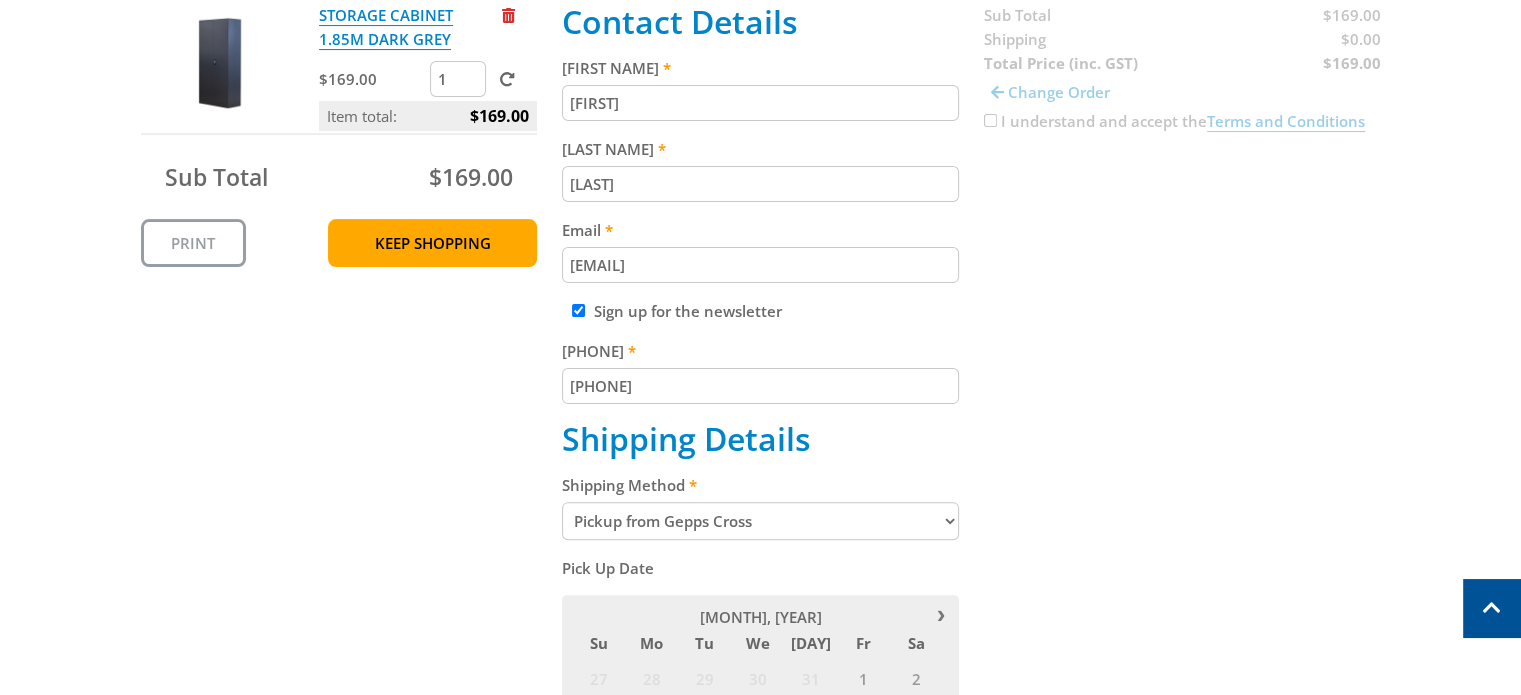 scroll, scrollTop: 500, scrollLeft: 0, axis: vertical 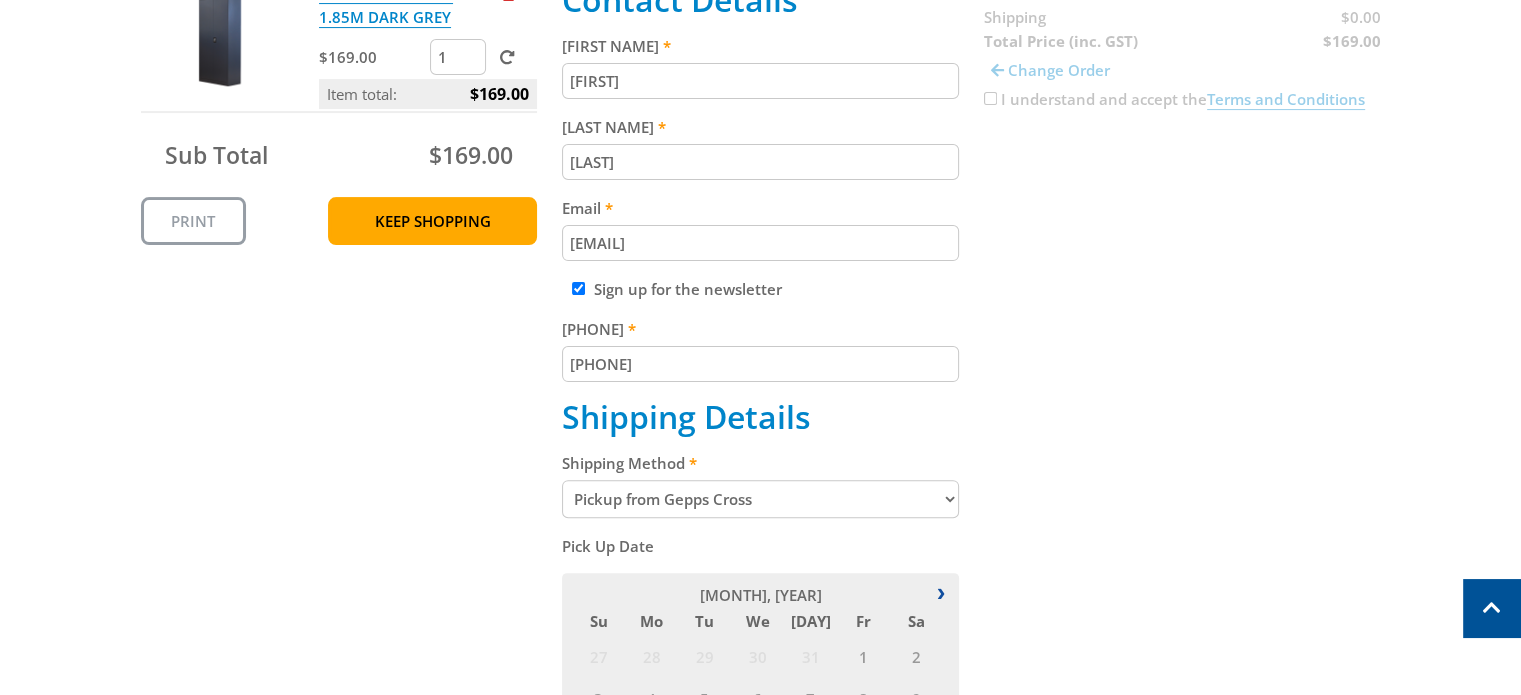 click at bounding box center [941, 591] 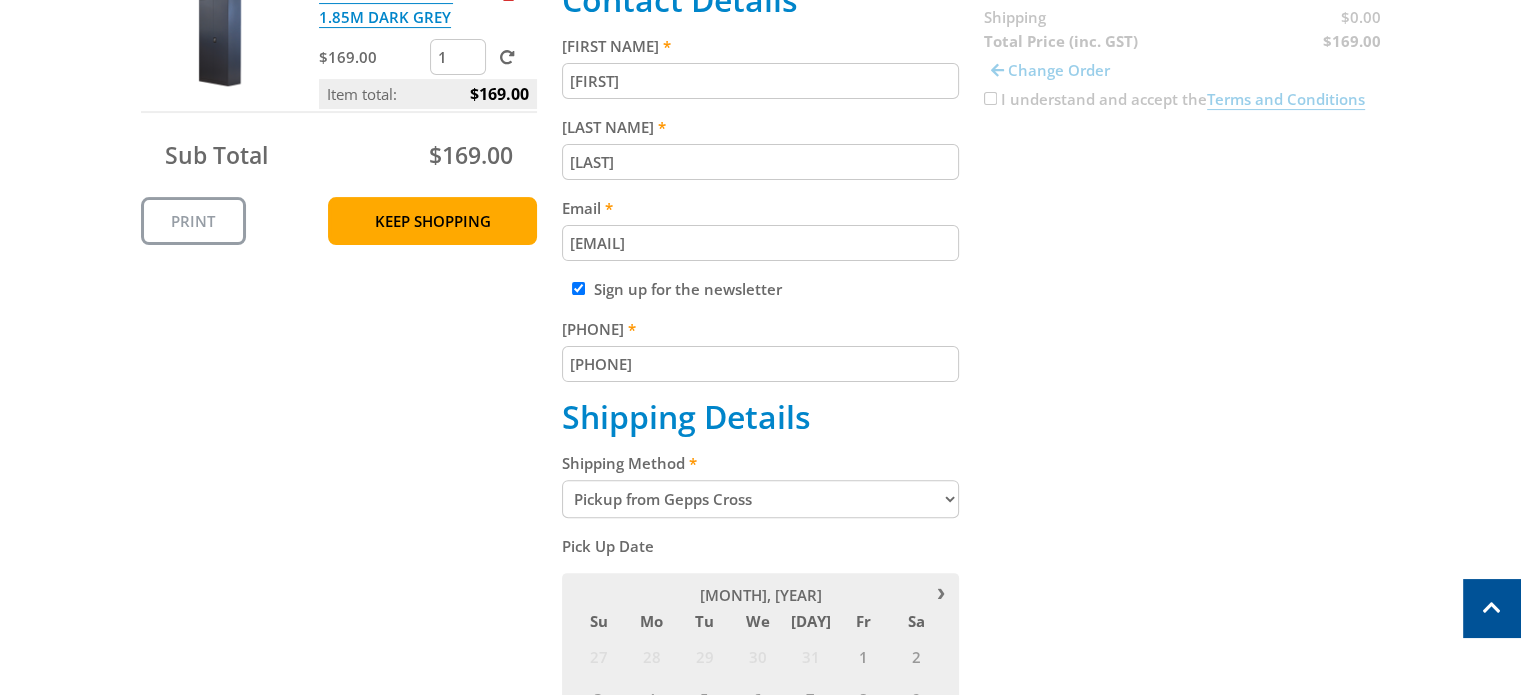 click on "[MONTH], [YEAR]" at bounding box center [760, 595] 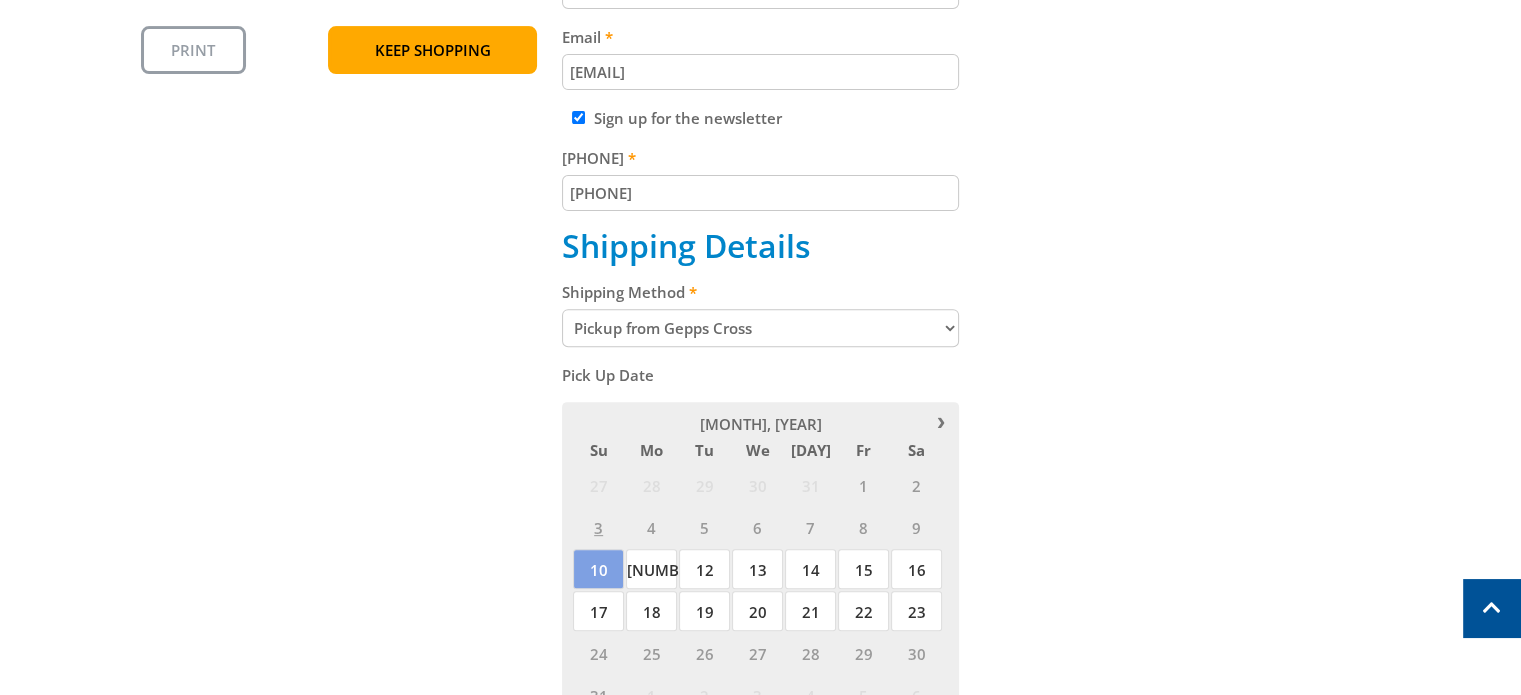 scroll, scrollTop: 700, scrollLeft: 0, axis: vertical 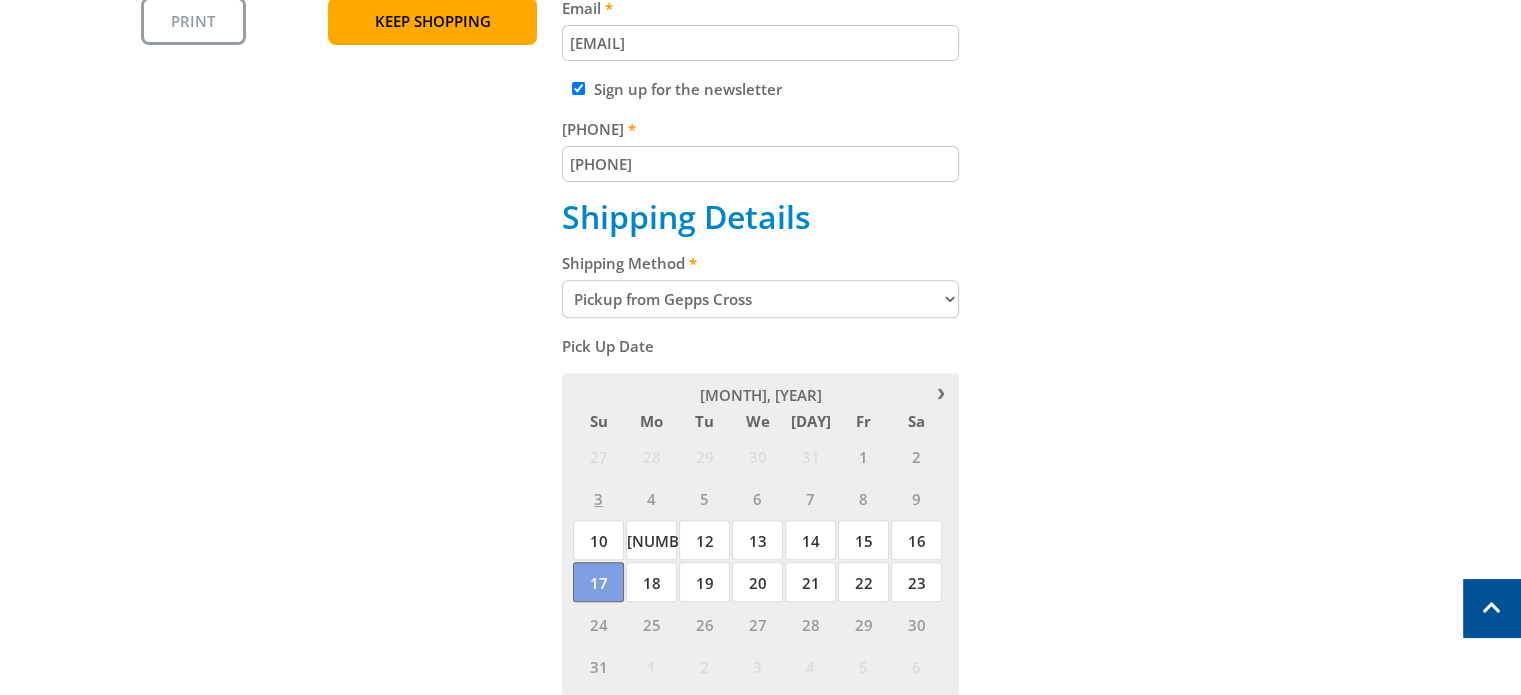 click on "17" at bounding box center (598, 582) 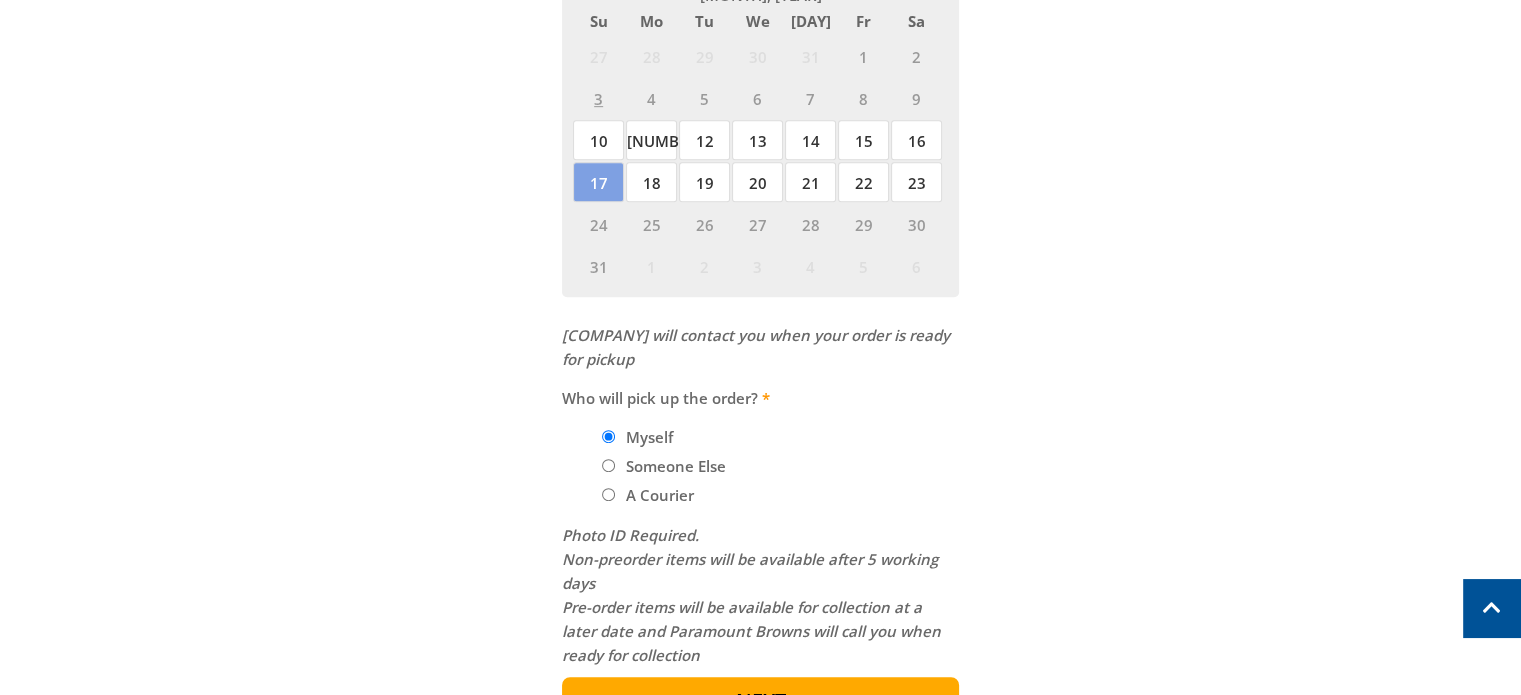 scroll, scrollTop: 1200, scrollLeft: 0, axis: vertical 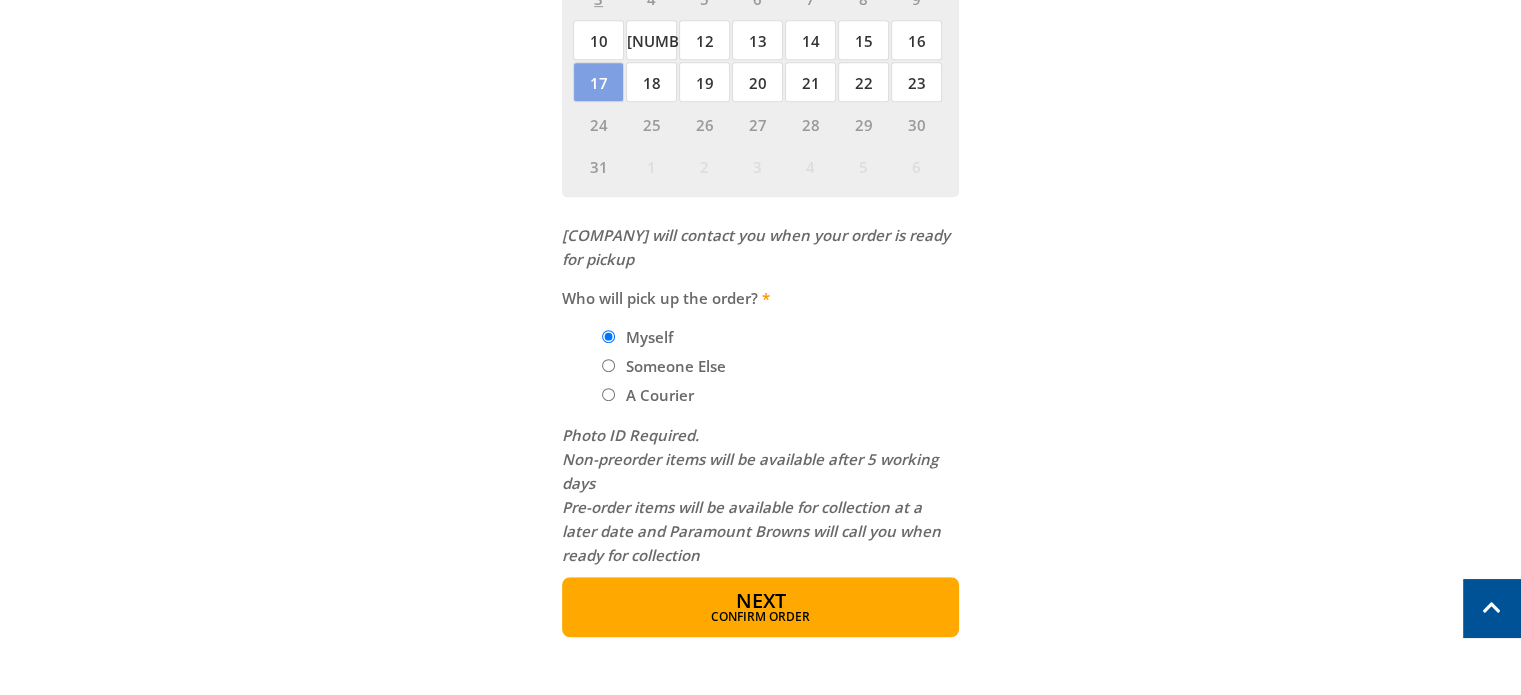 type on "[PHONE]" 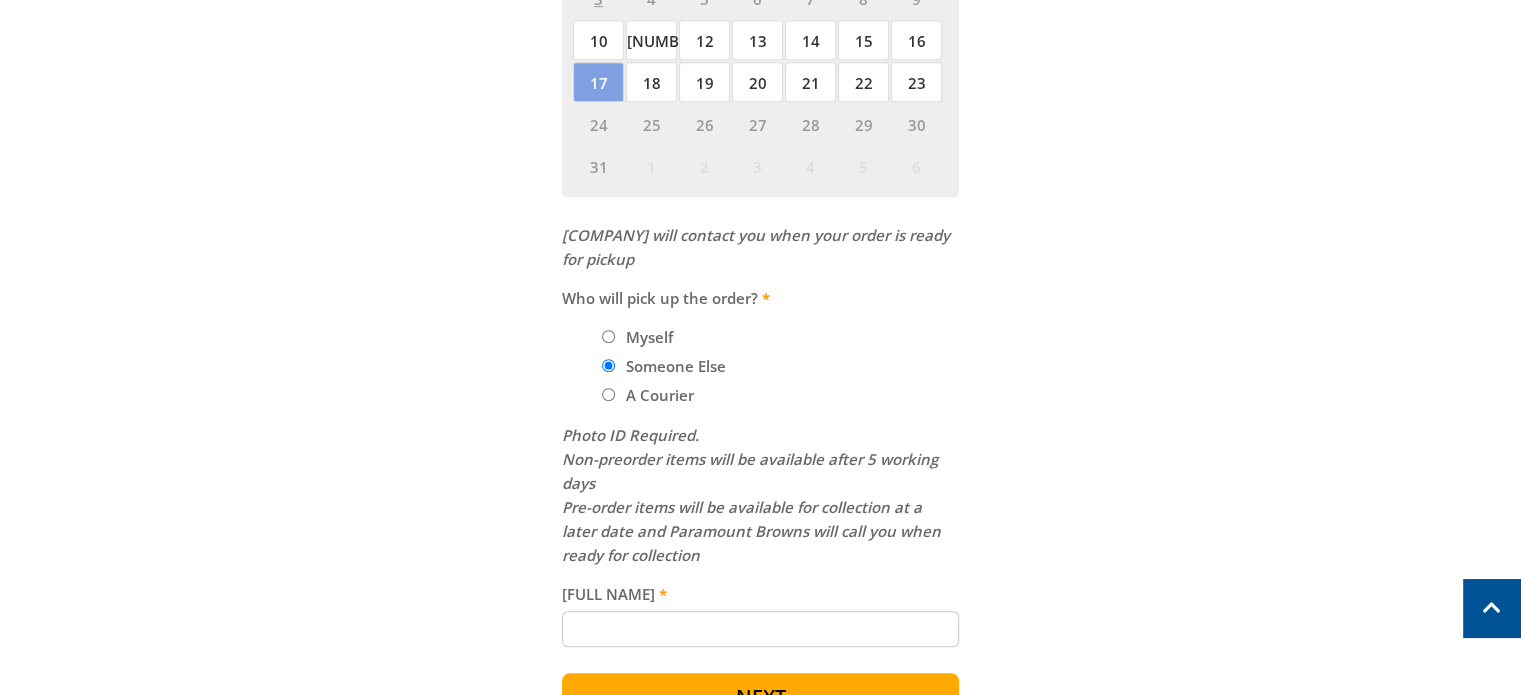scroll, scrollTop: 1400, scrollLeft: 0, axis: vertical 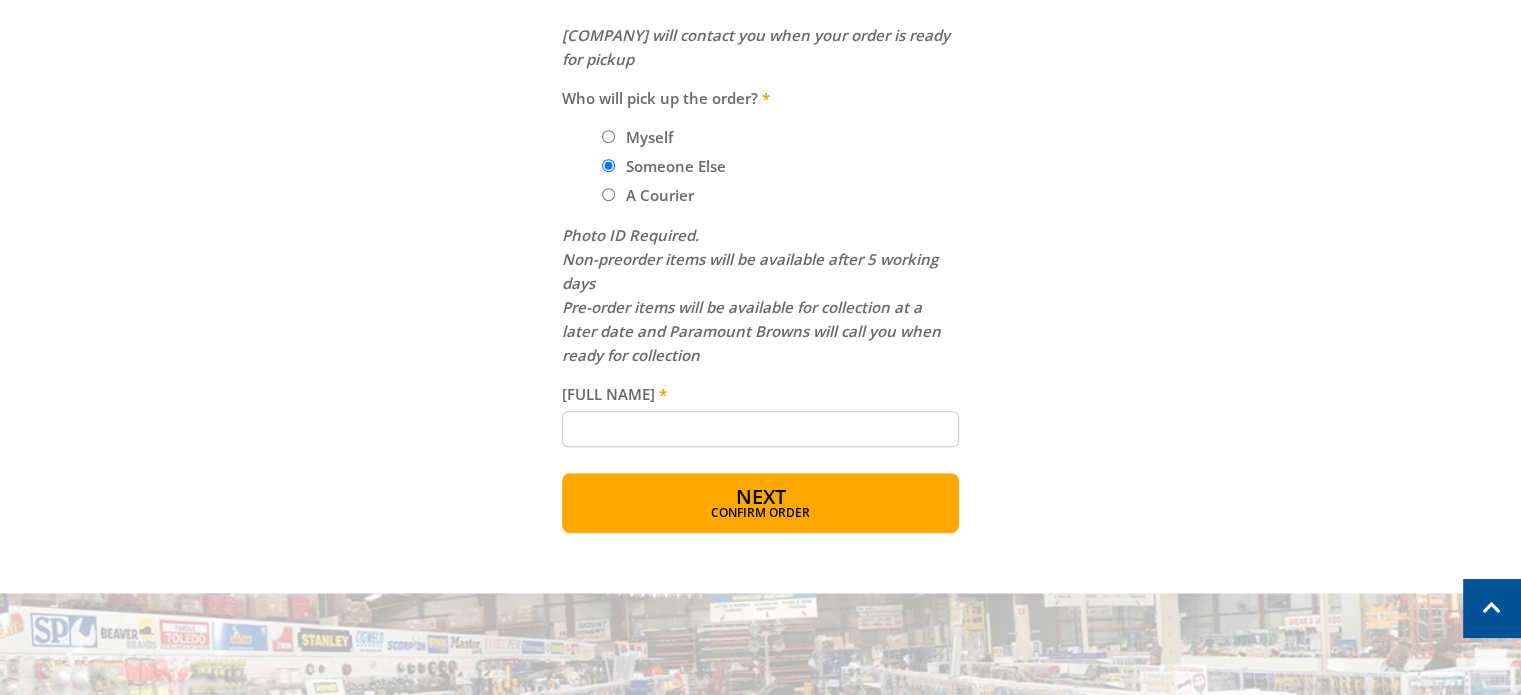 click on "Myself" at bounding box center [608, 136] 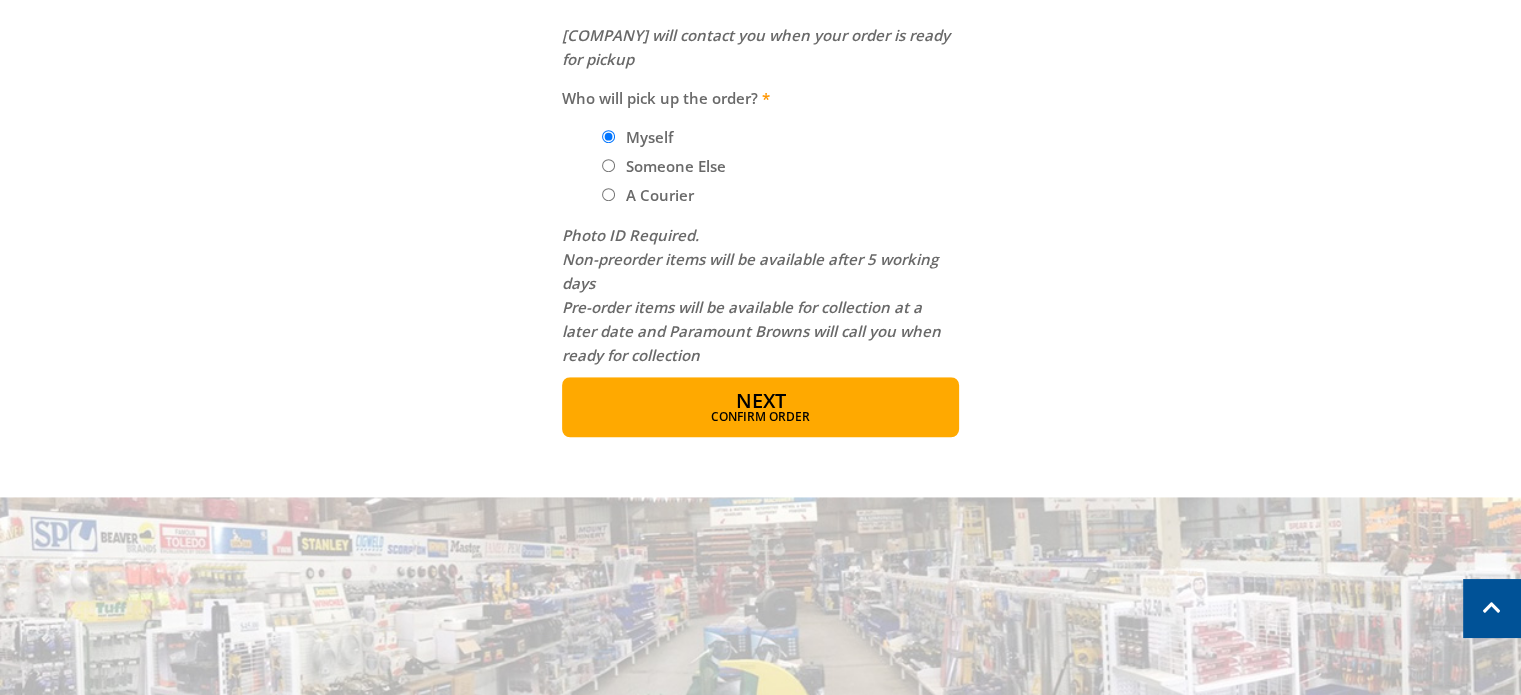 click on "Someone Else" at bounding box center (608, 165) 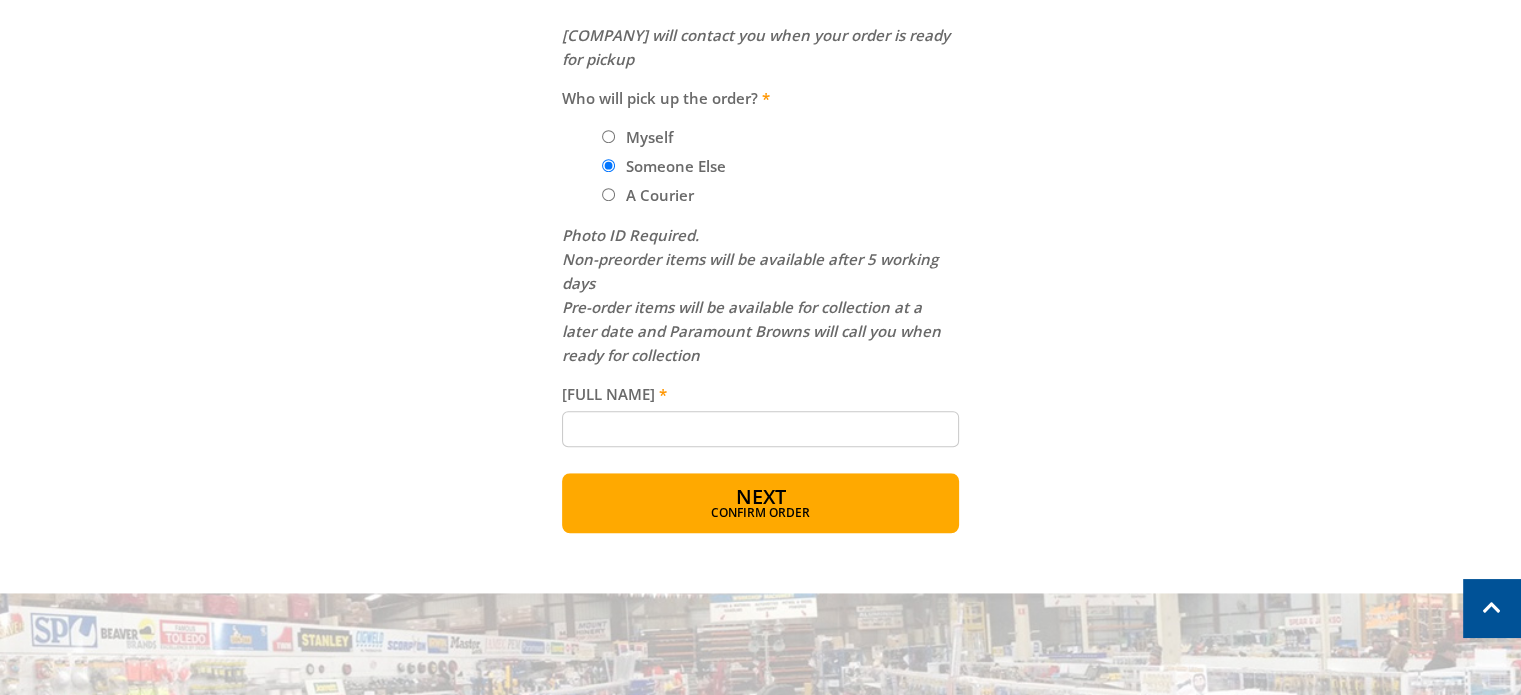click on "Myself" at bounding box center [608, 136] 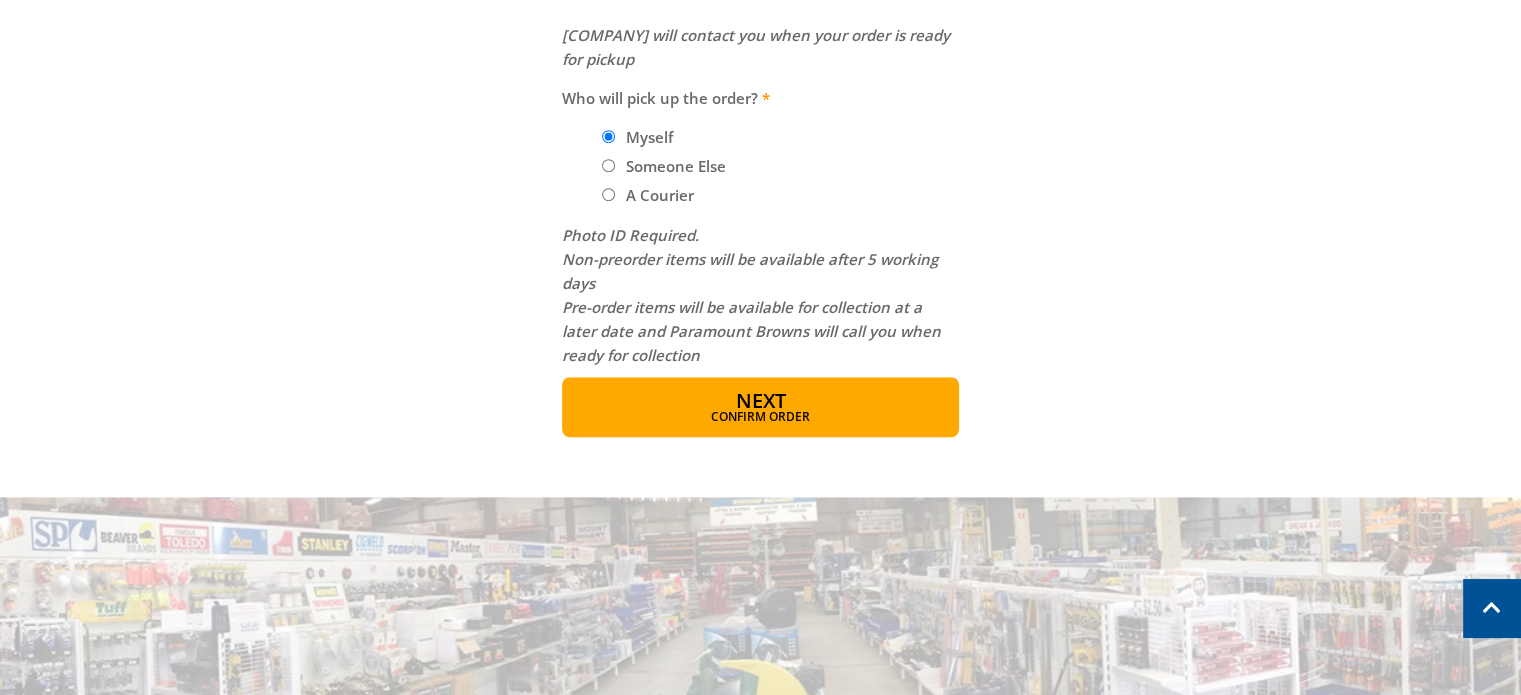 click on "Someone Else" at bounding box center (608, 165) 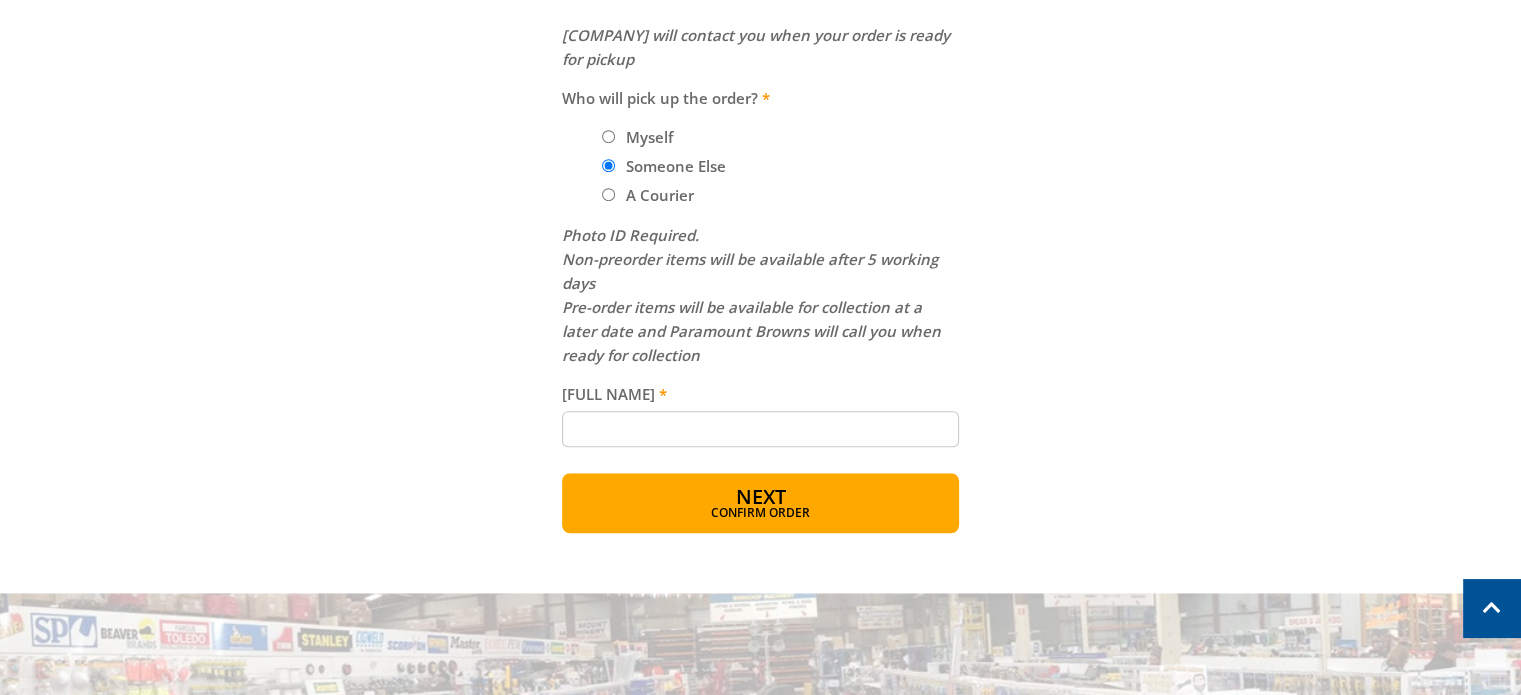 click on "[FULL NAME]" at bounding box center (760, 429) 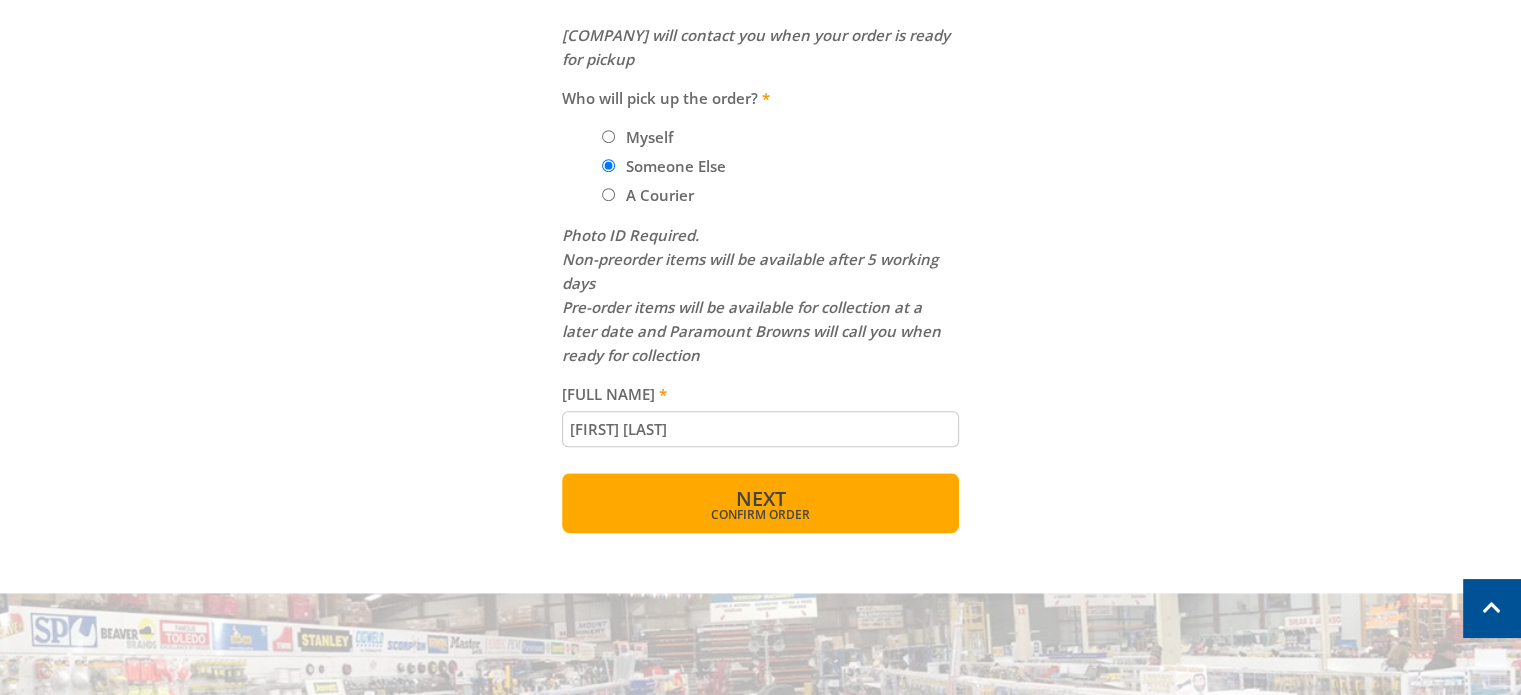 type on "[FIRST] [LAST]" 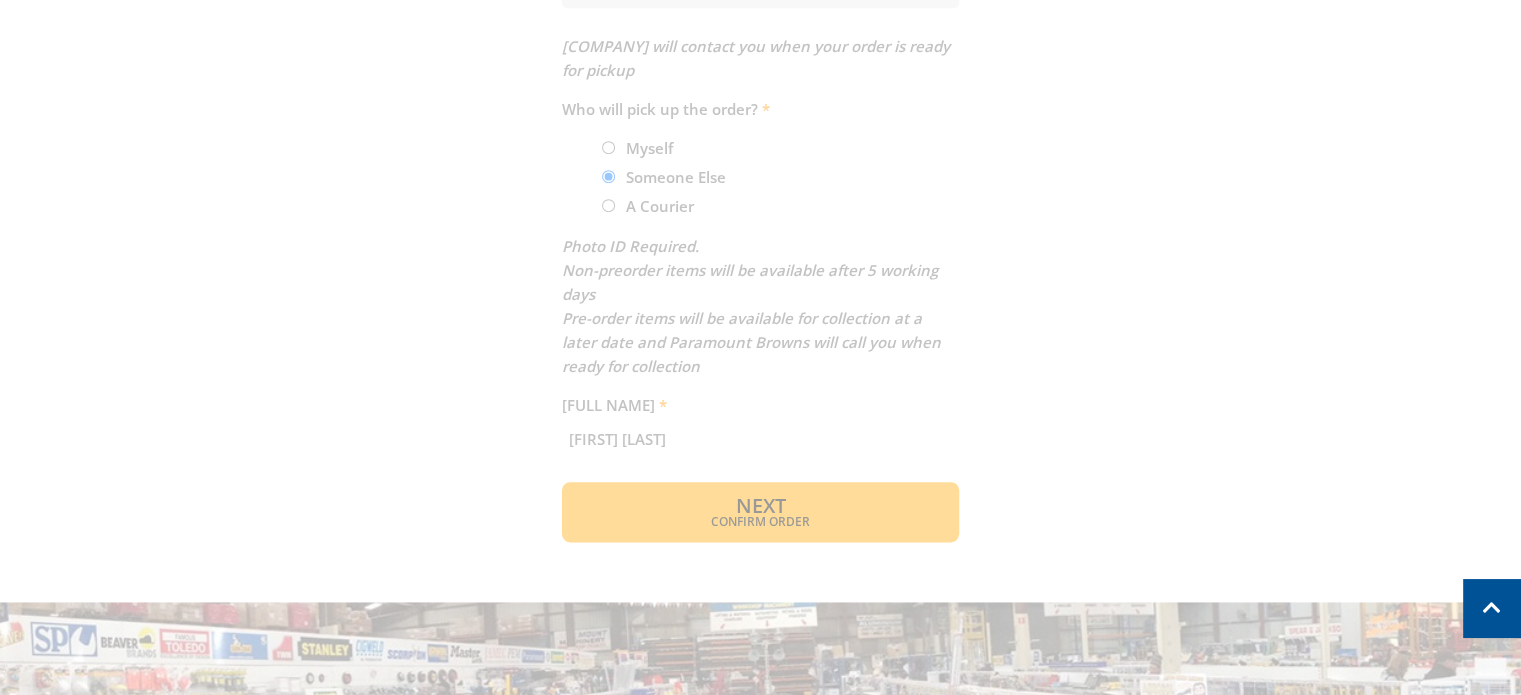 scroll, scrollTop: 1410, scrollLeft: 0, axis: vertical 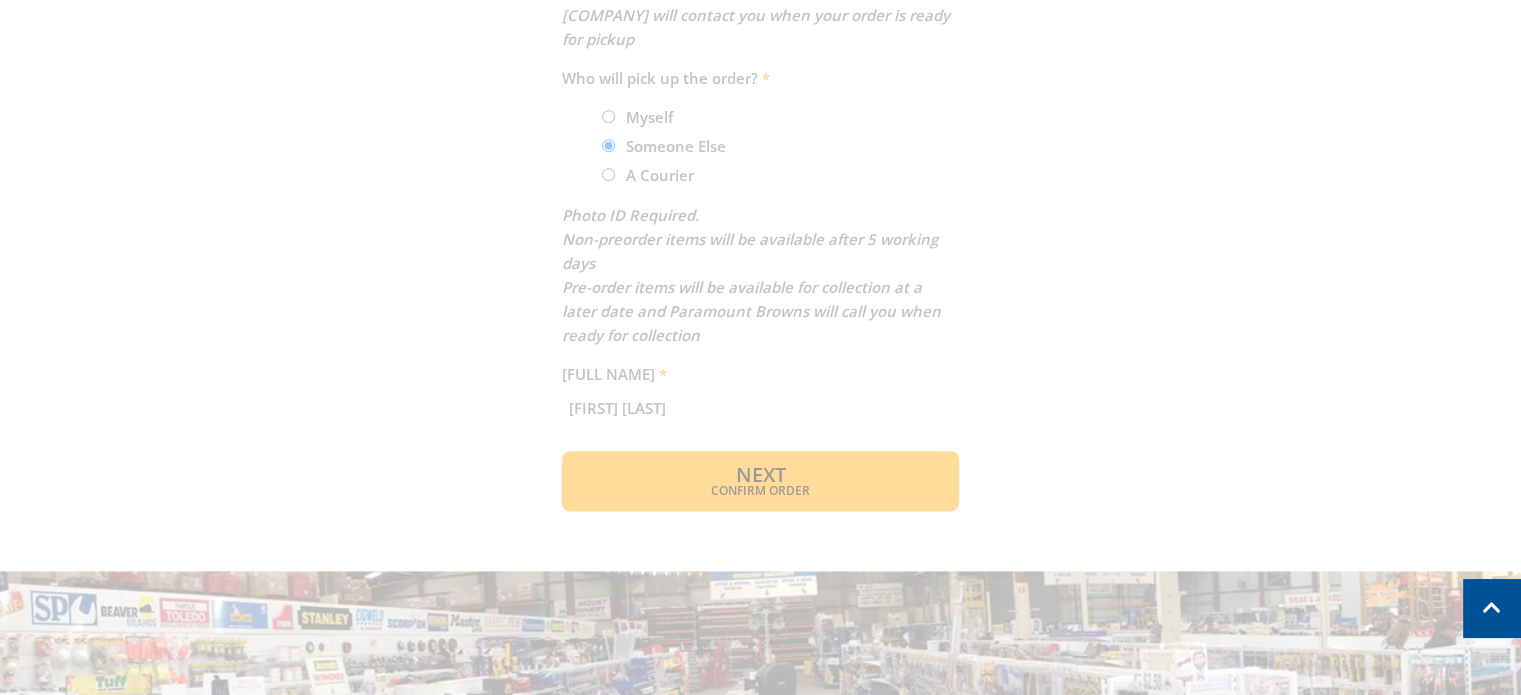 click on "Cart
STORAGE CABINET 1.85M DARK GREY
$169.00
1
Item total:  $169.00
Sub Total
$169.00
Print
Keep Shopping
Delivery
Contact Details
First name
[FIRST]
Last name
[LAST]
Email
[EMAIL]
Sign up for the newsletter
Phone
[PHONE]
Shipping Details
Shipping Method
Pickup from Gepps Cross
Delivery
Preorder items
Your cart contains items that arent available yet
(Select an option)
Pickup Available Stock" at bounding box center [761, -245] 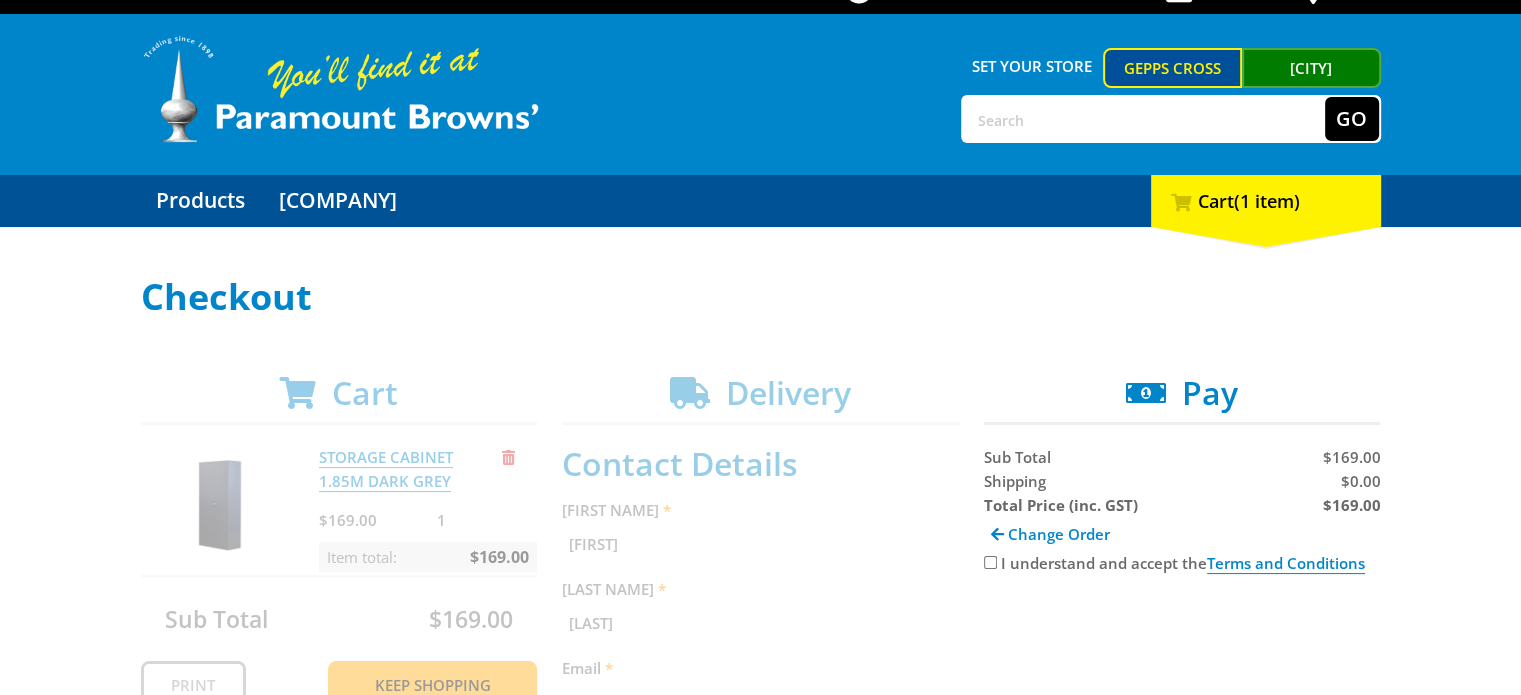 scroll, scrollTop: 0, scrollLeft: 0, axis: both 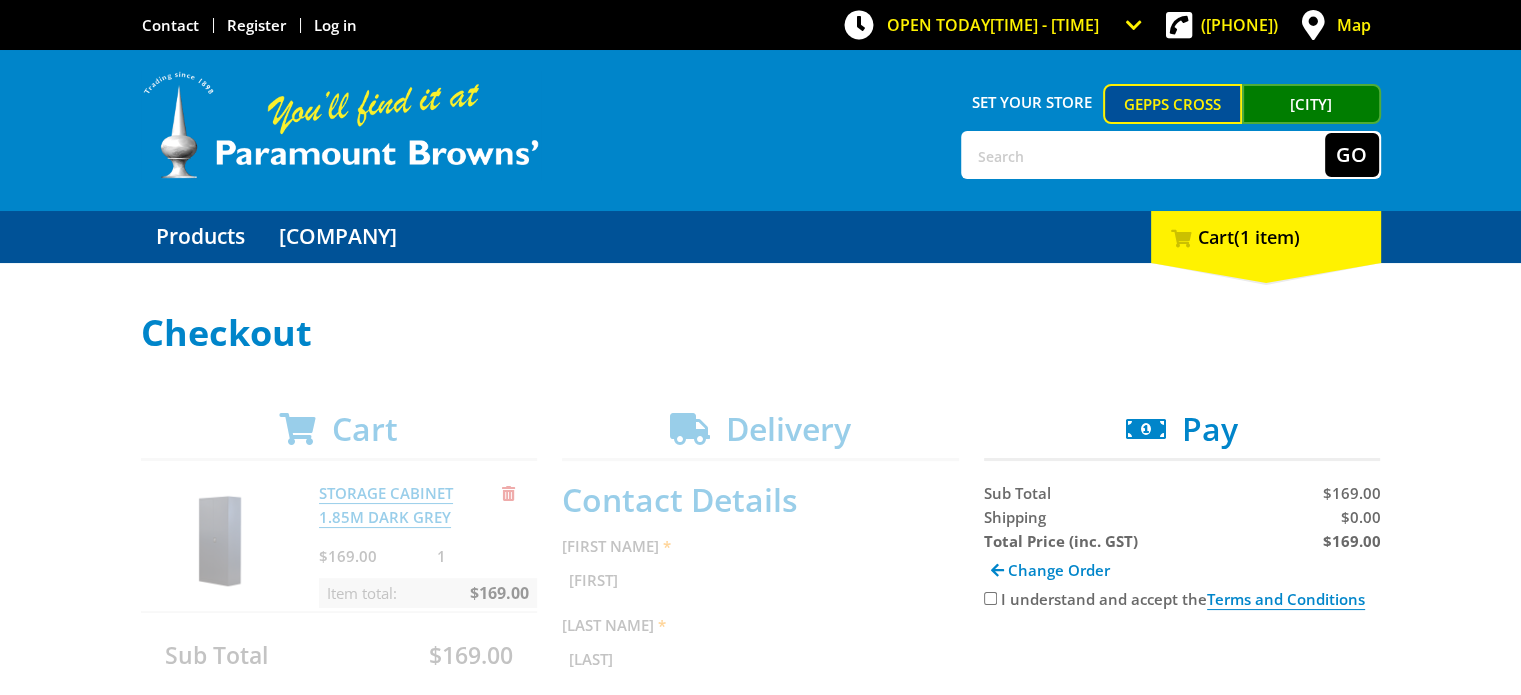 click on "I understand and accept the  Terms and Conditions" at bounding box center (990, 598) 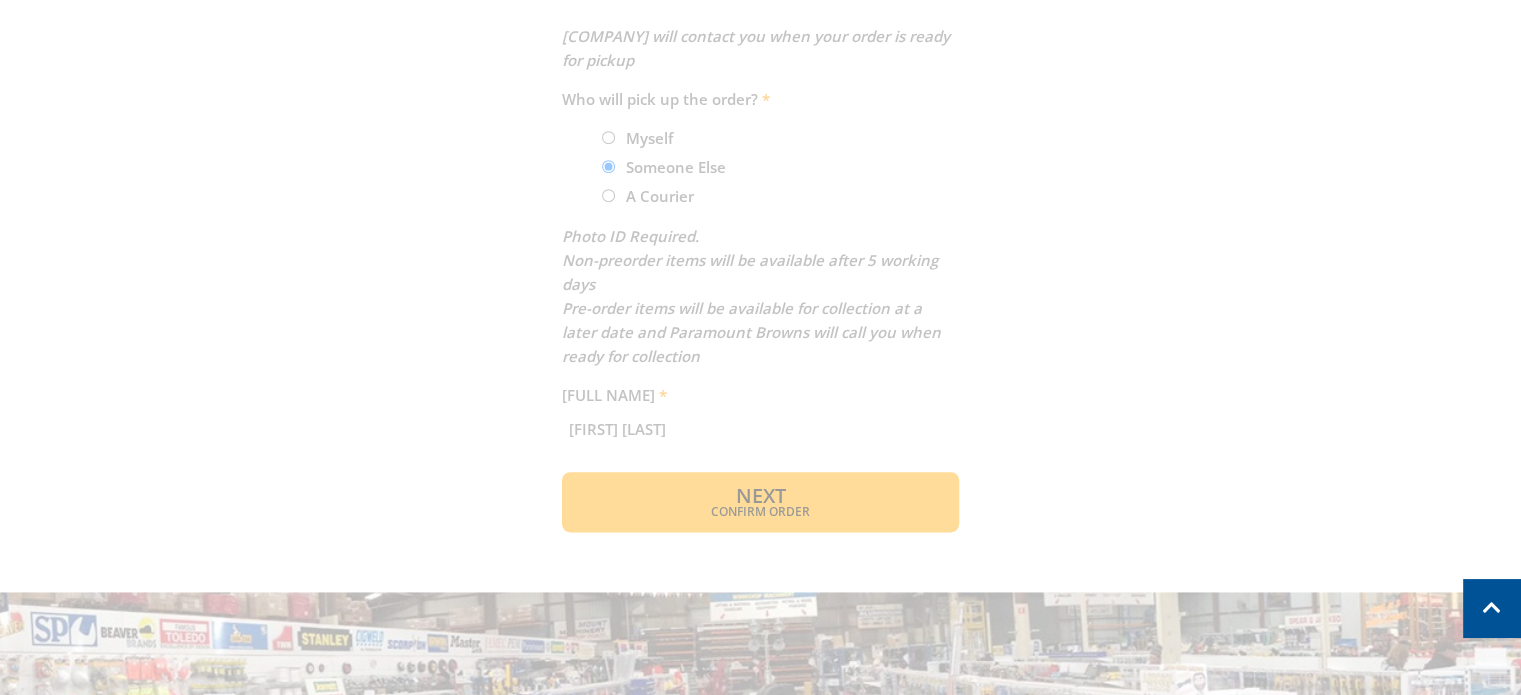 scroll, scrollTop: 1400, scrollLeft: 0, axis: vertical 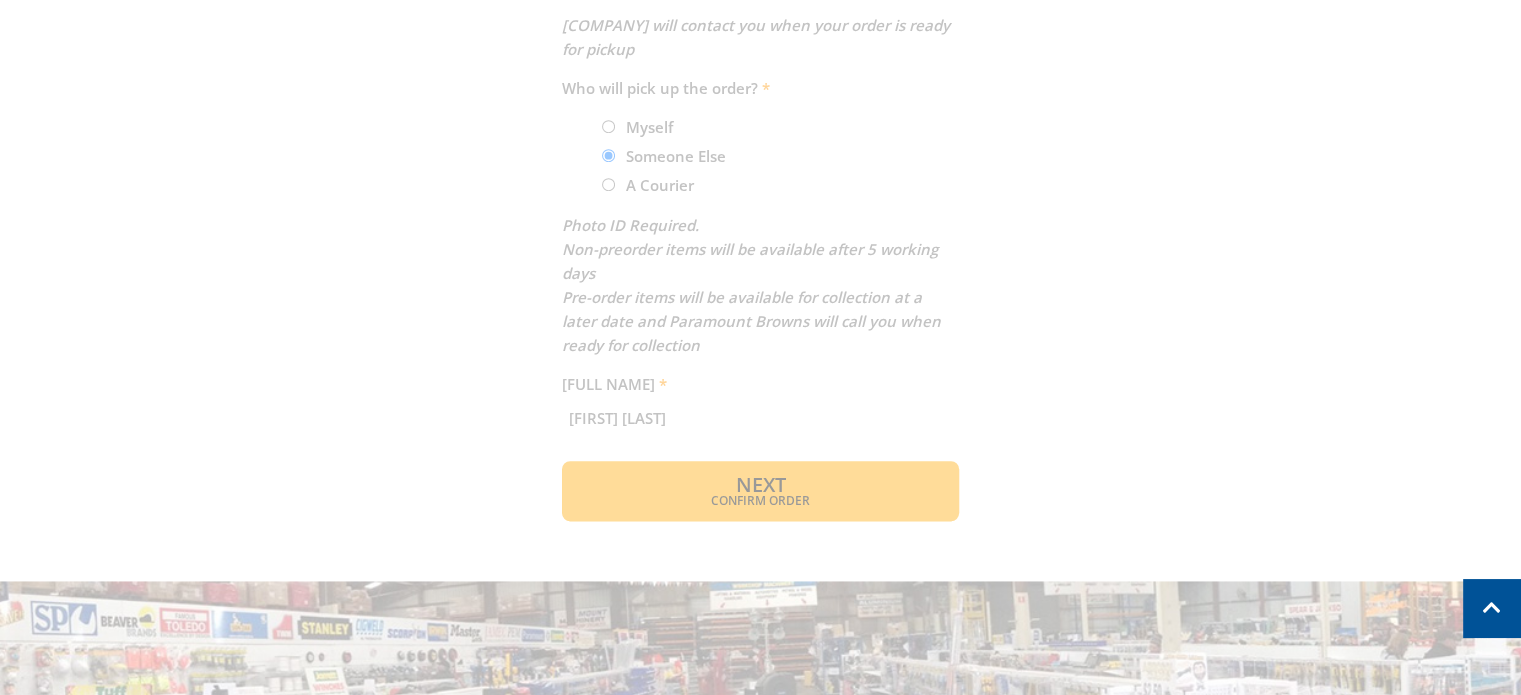 click on "Cart
STORAGE CABINET 1.85M DARK GREY
$169.00
1
Item total:  $169.00
Sub Total
$169.00
Print
Keep Shopping
Delivery
Contact Details
First name
[FIRST]
Last name
[LAST]
Email
[EMAIL]
Sign up for the newsletter
Phone
[PHONE]
Shipping Details
Shipping Method
Pickup from Gepps Cross
Delivery
Preorder items
Your cart contains items that arent available yet
(Select an option)
Pickup Available Stock" at bounding box center (761, -235) 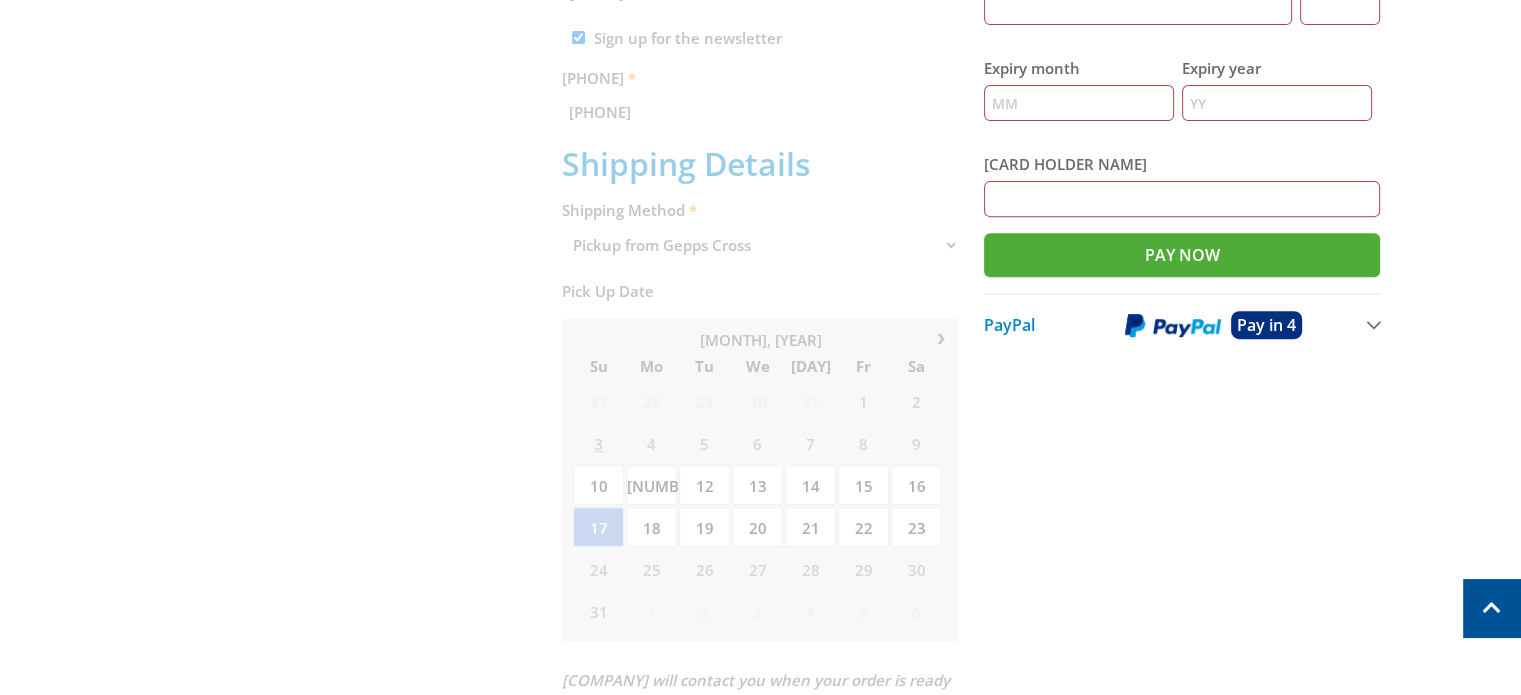 scroll, scrollTop: 400, scrollLeft: 0, axis: vertical 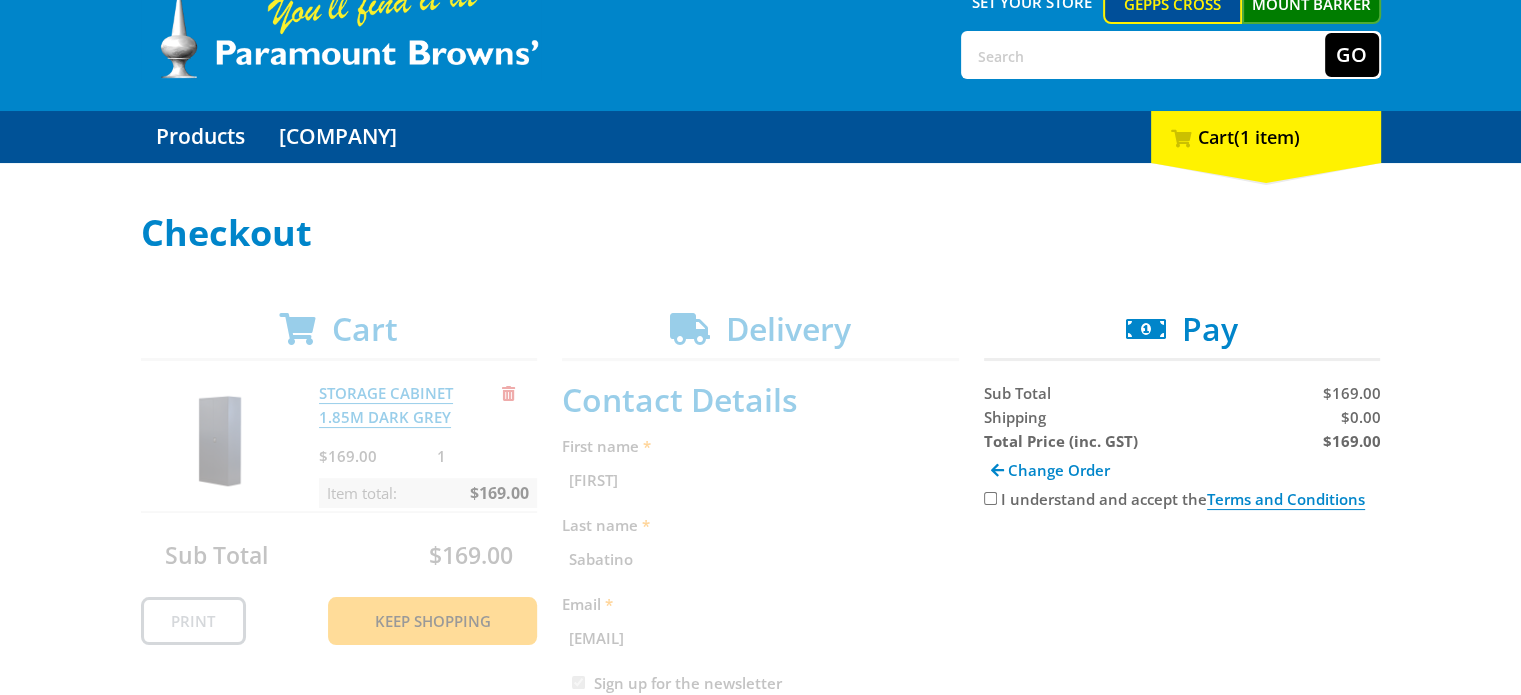click on "I understand and accept the  Terms and Conditions" at bounding box center [990, 498] 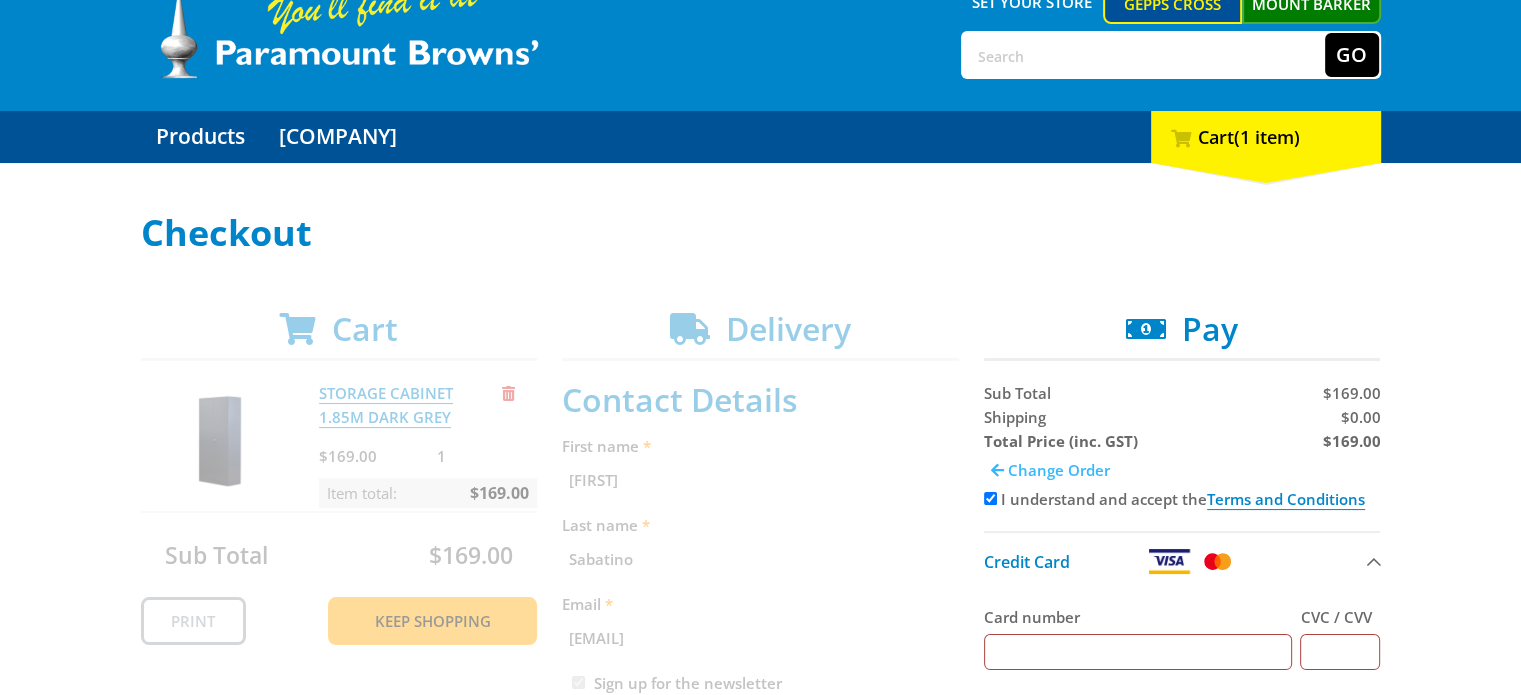 click on "Change Order" at bounding box center (1059, 470) 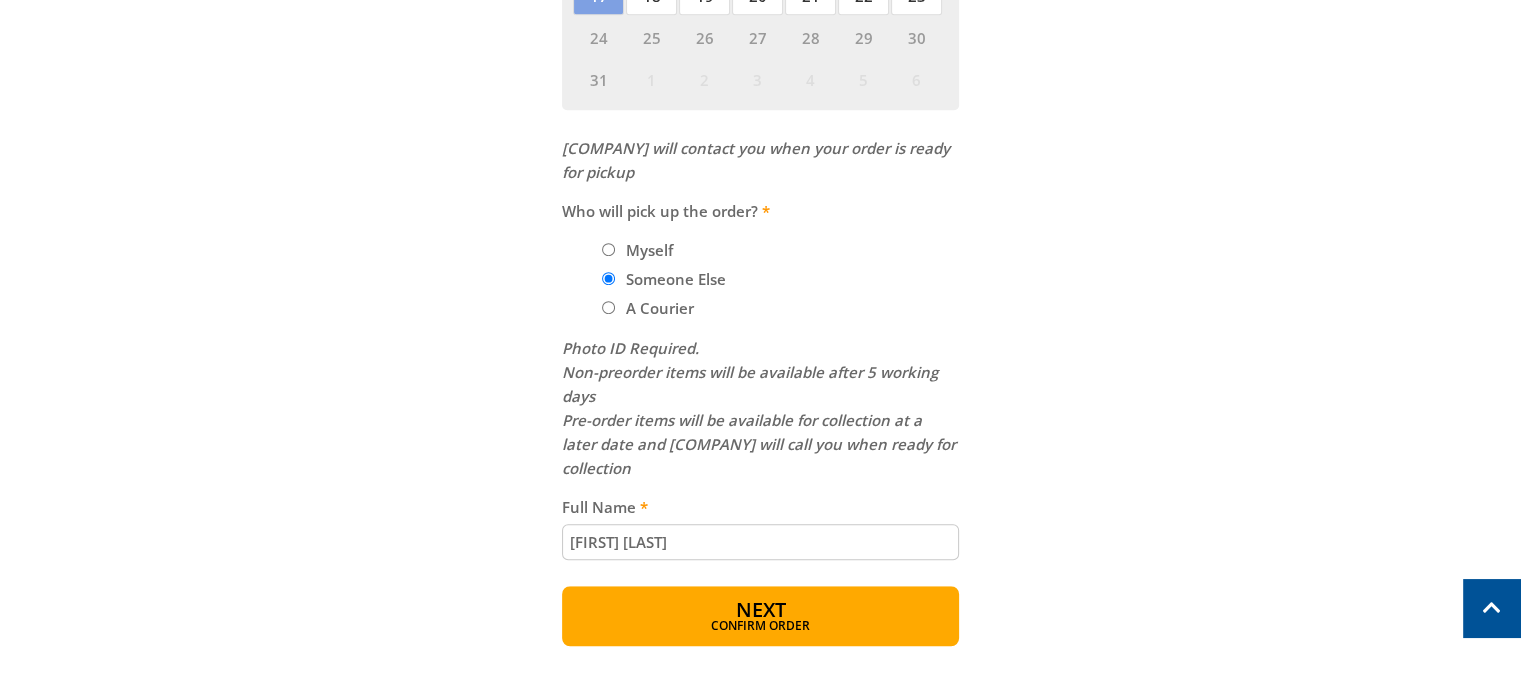 scroll, scrollTop: 1300, scrollLeft: 0, axis: vertical 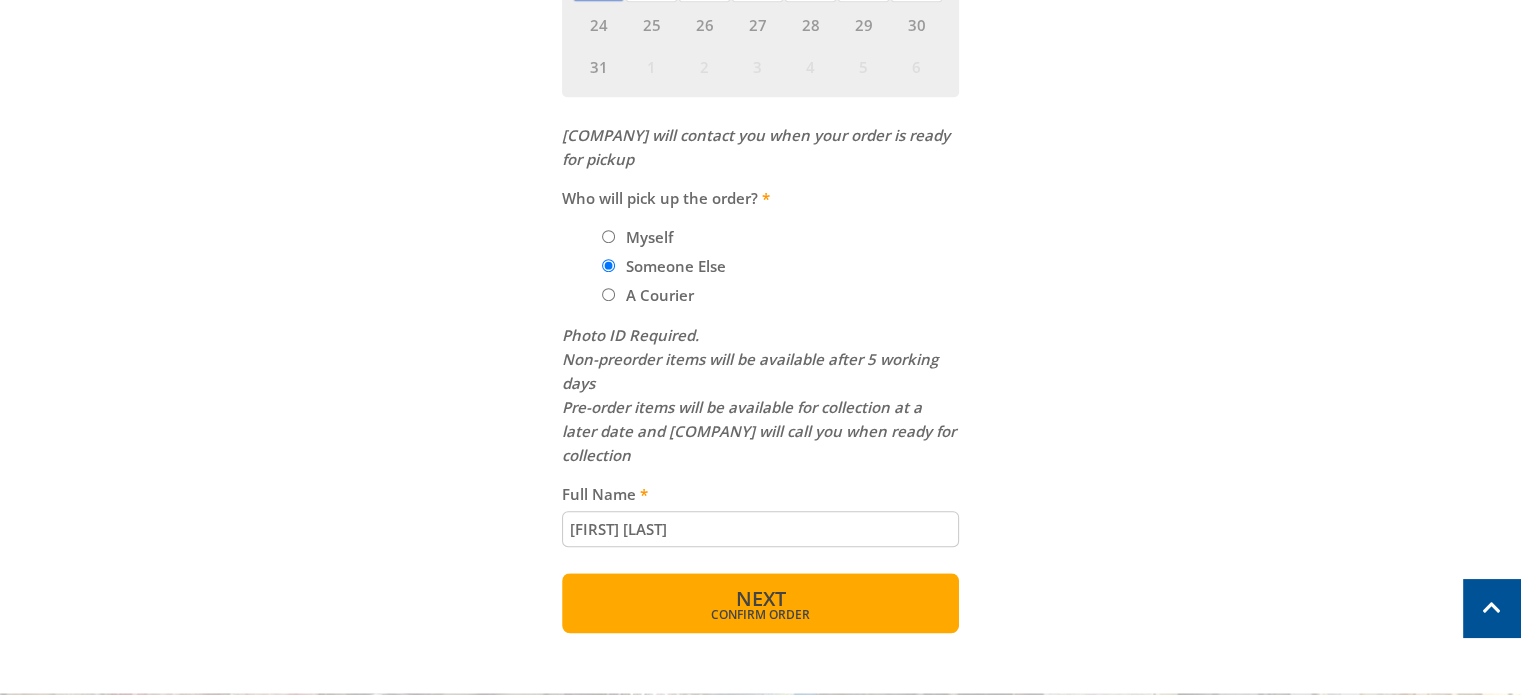 click on "Next" at bounding box center [760, 598] 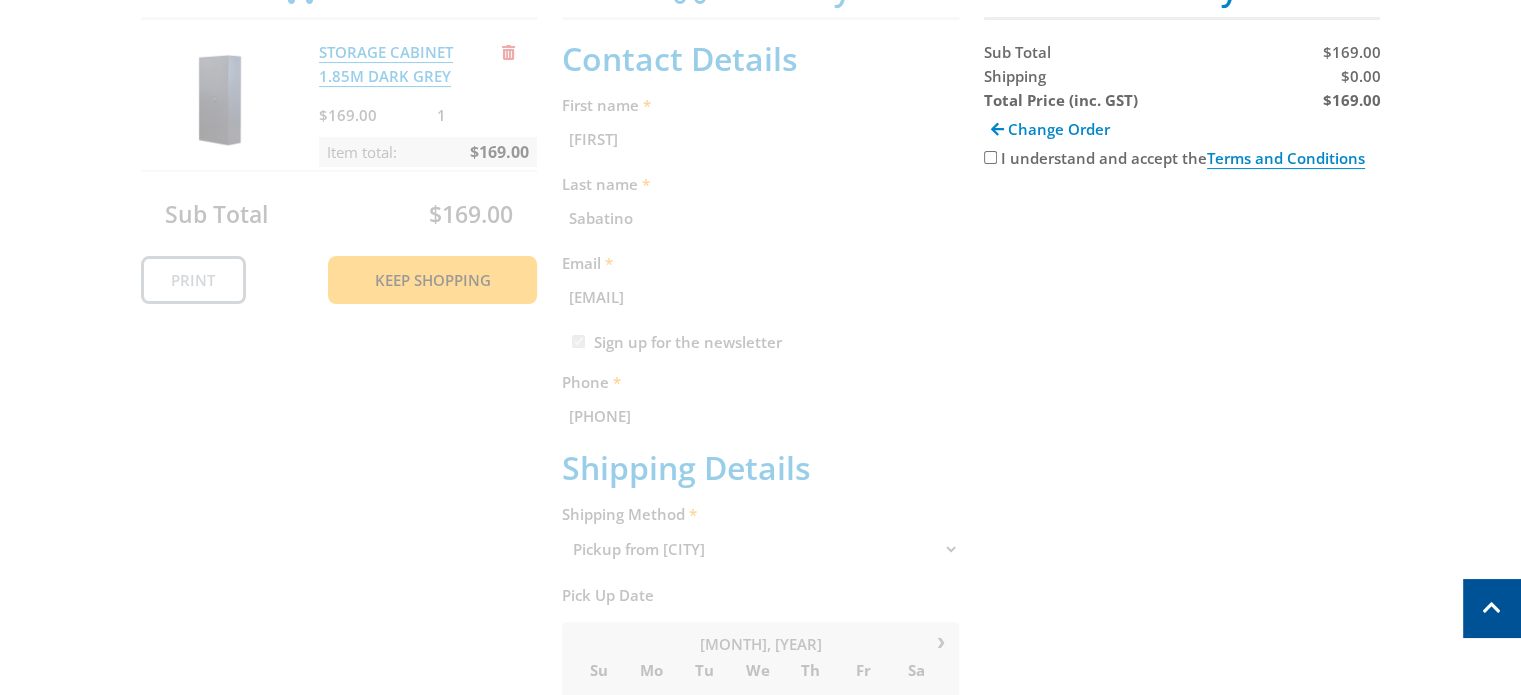 scroll, scrollTop: 410, scrollLeft: 0, axis: vertical 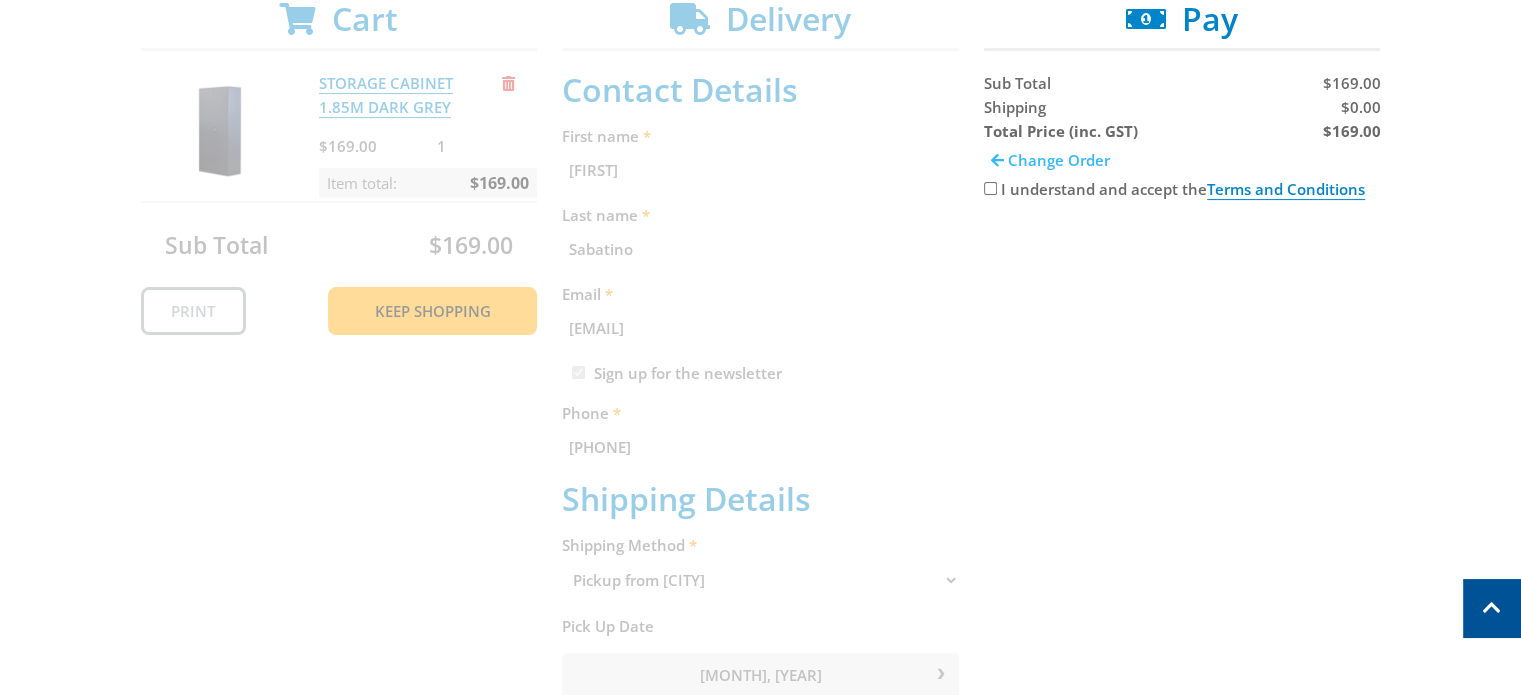 click on "Change Order" at bounding box center (1059, 160) 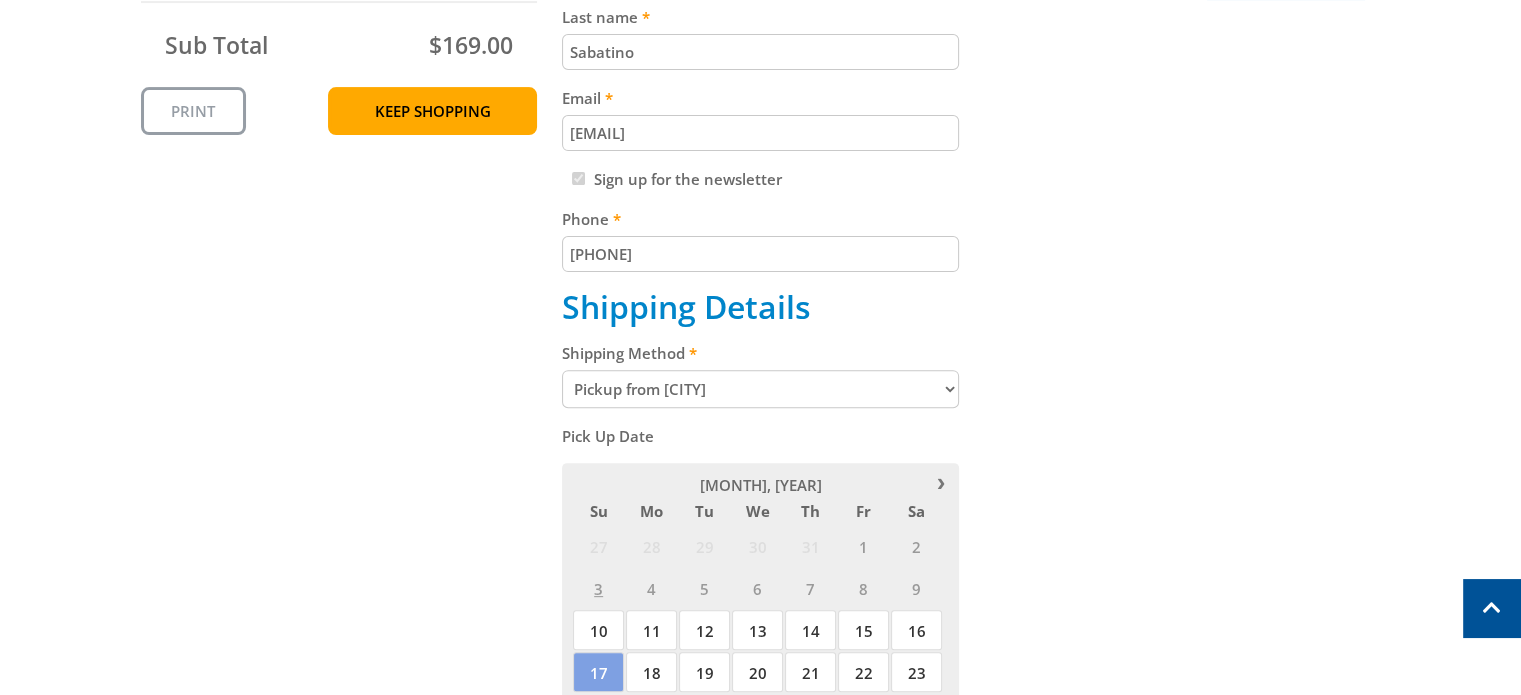 scroll, scrollTop: 810, scrollLeft: 0, axis: vertical 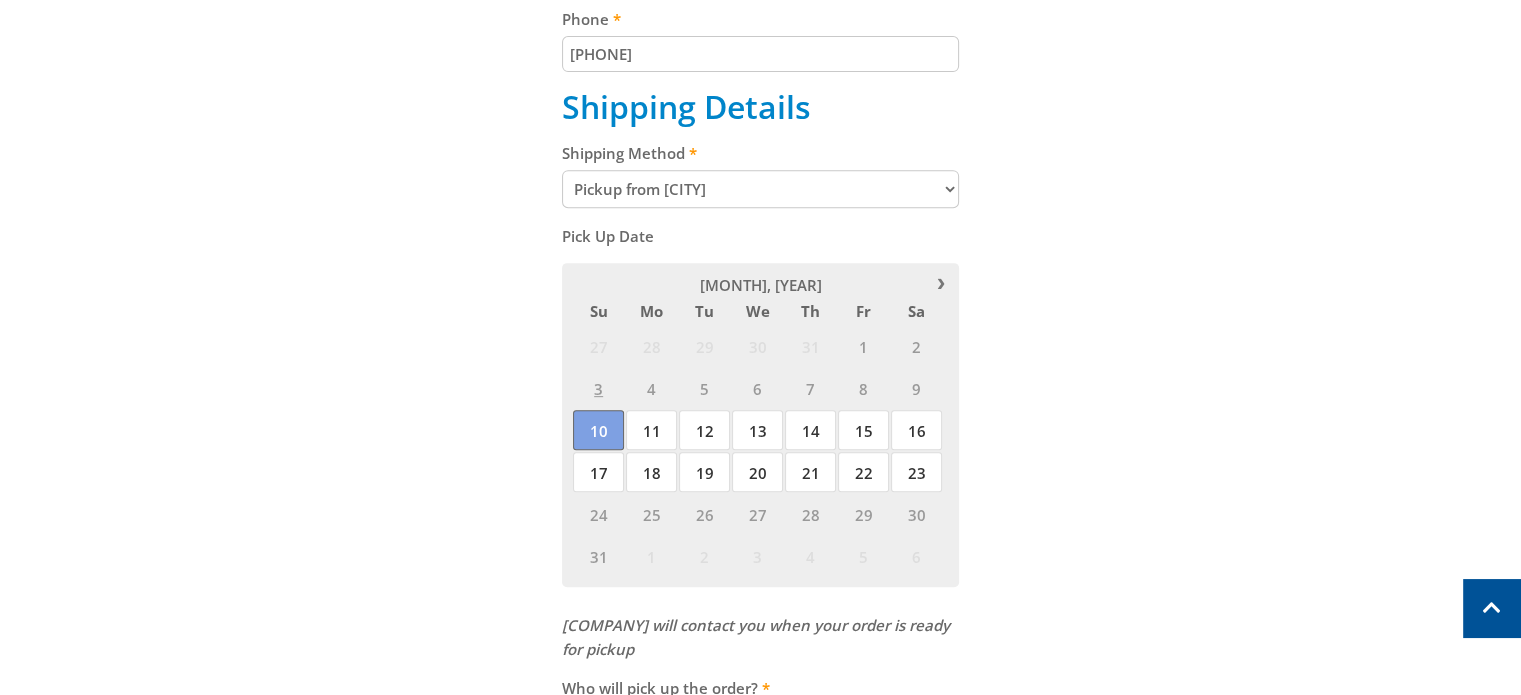 click on "10" at bounding box center (598, 430) 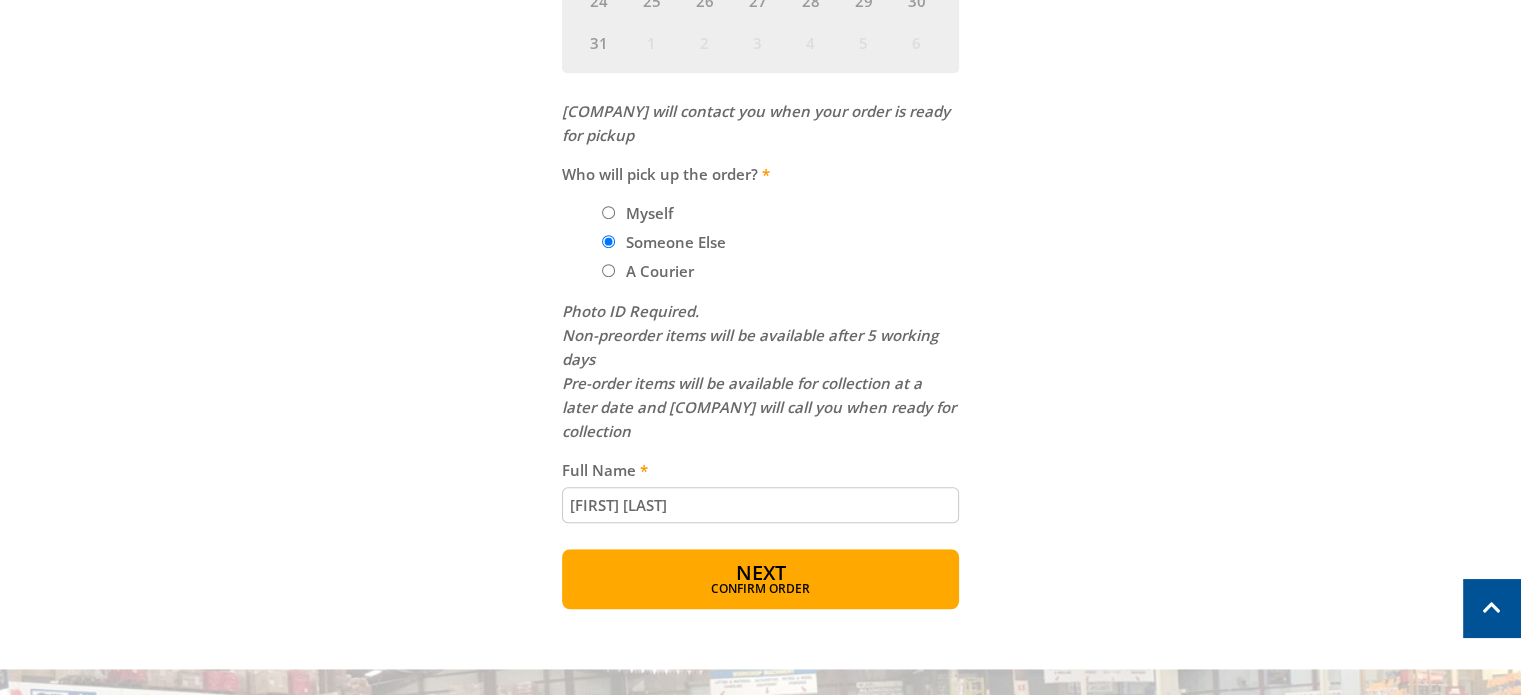 scroll, scrollTop: 1410, scrollLeft: 0, axis: vertical 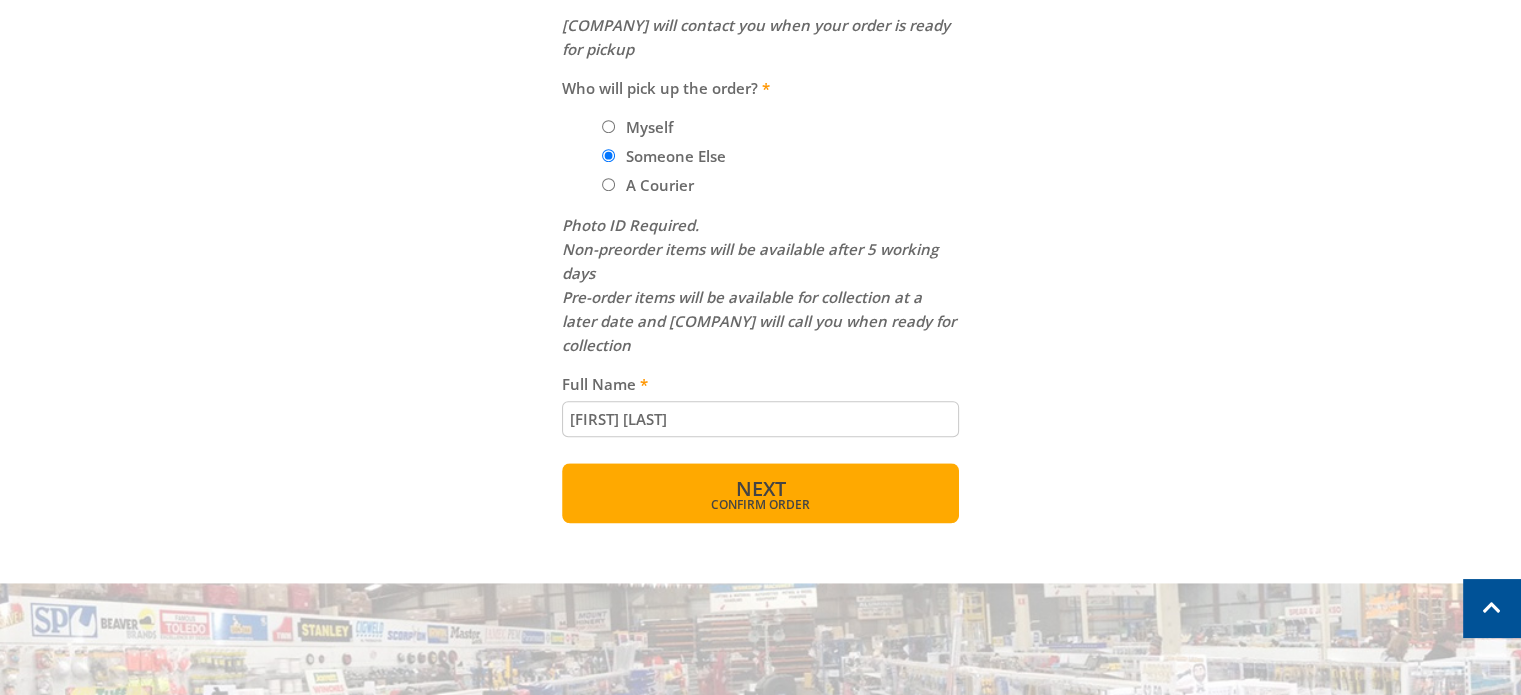click on "Next
Confirm order" at bounding box center [760, 493] 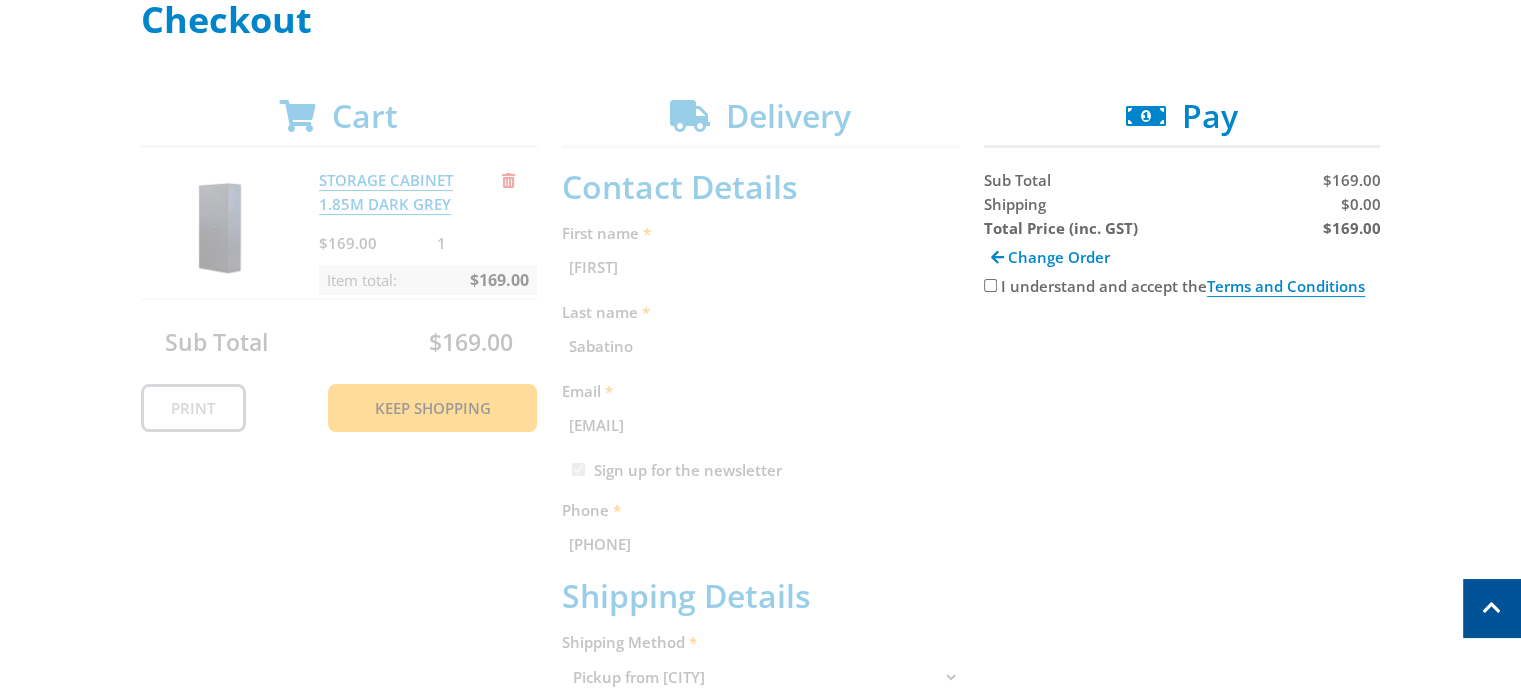 scroll, scrollTop: 310, scrollLeft: 0, axis: vertical 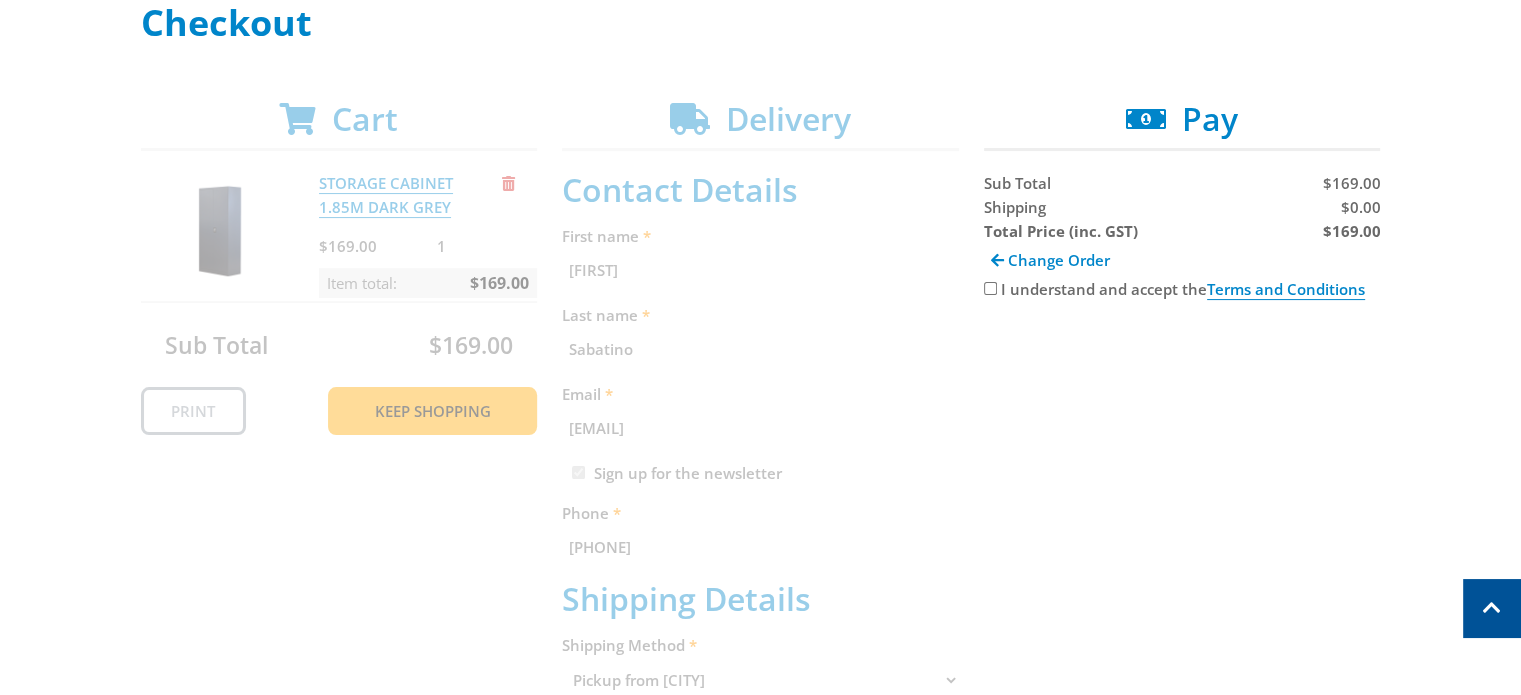 click on "I understand and accept the  Terms and Conditions" at bounding box center [1182, 289] 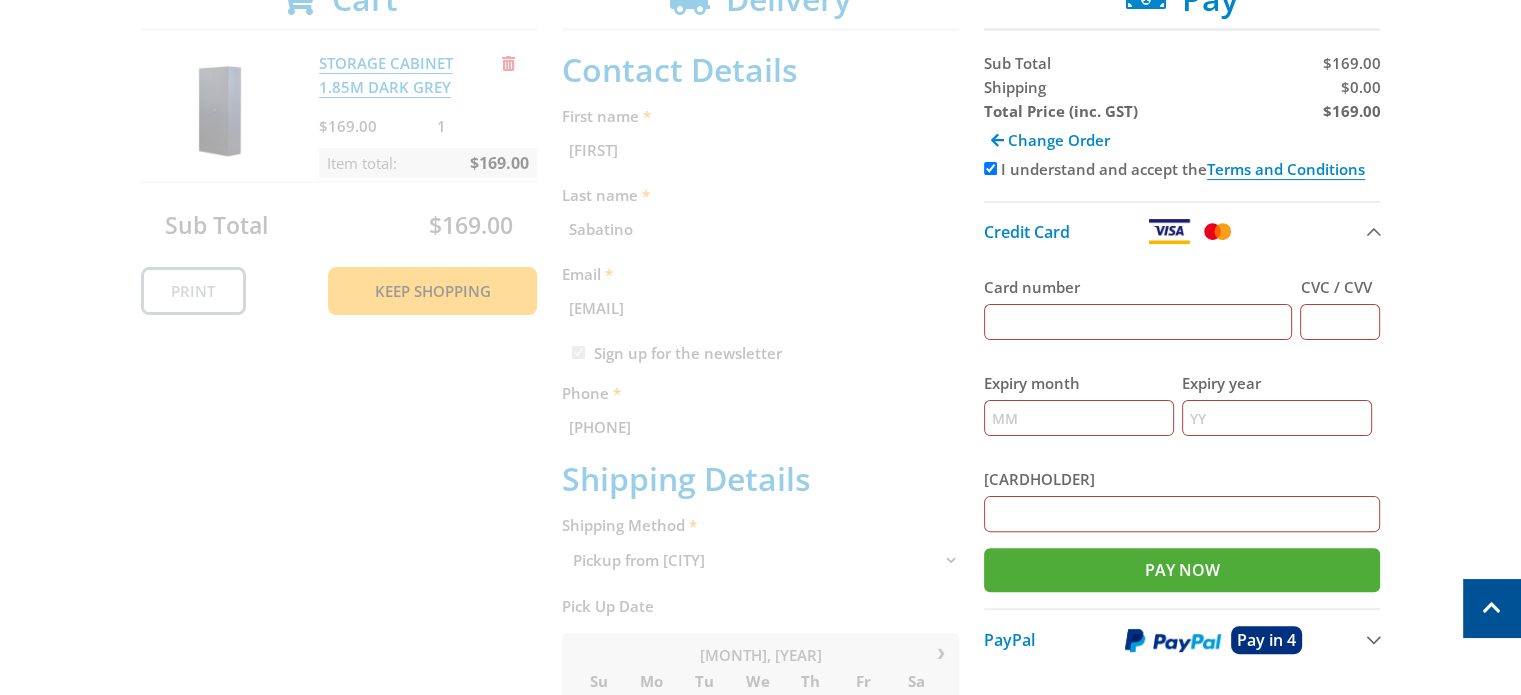 scroll, scrollTop: 510, scrollLeft: 0, axis: vertical 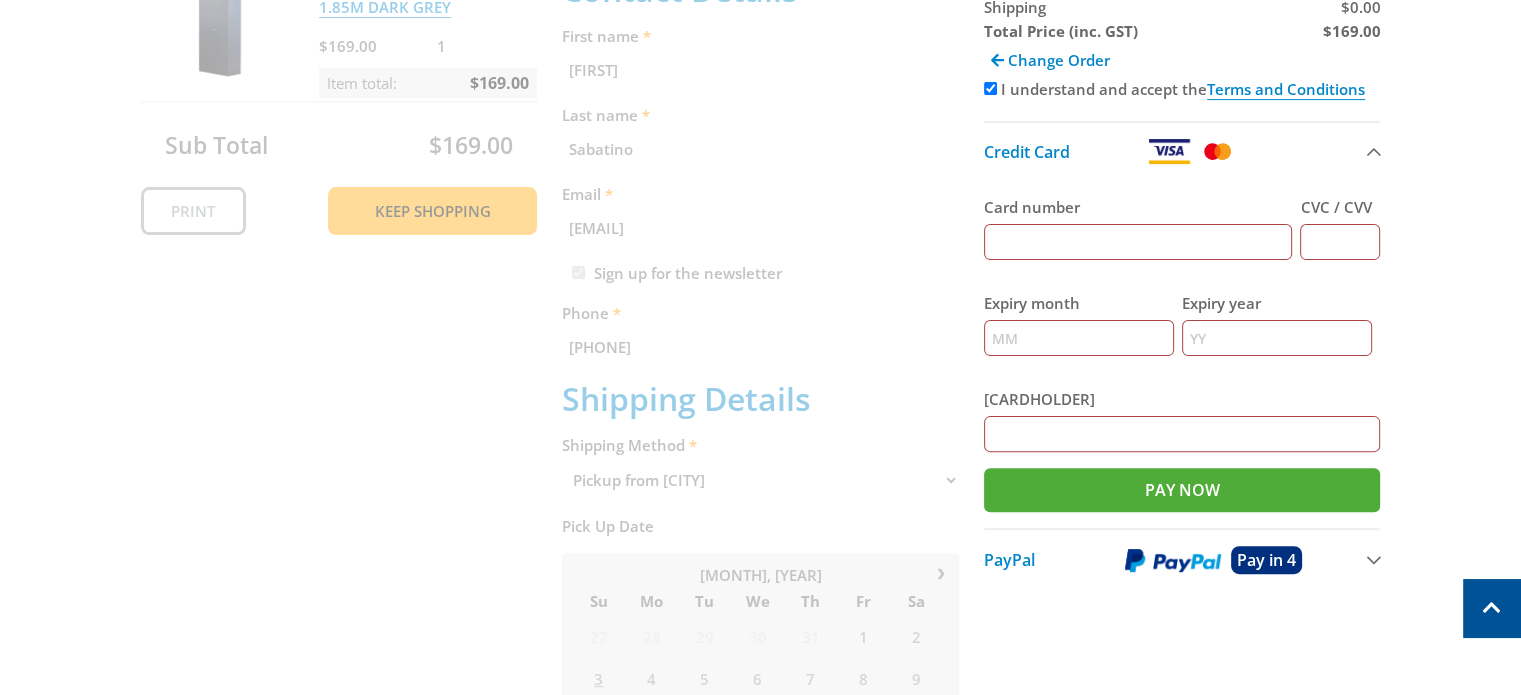 click at bounding box center (1173, 560) 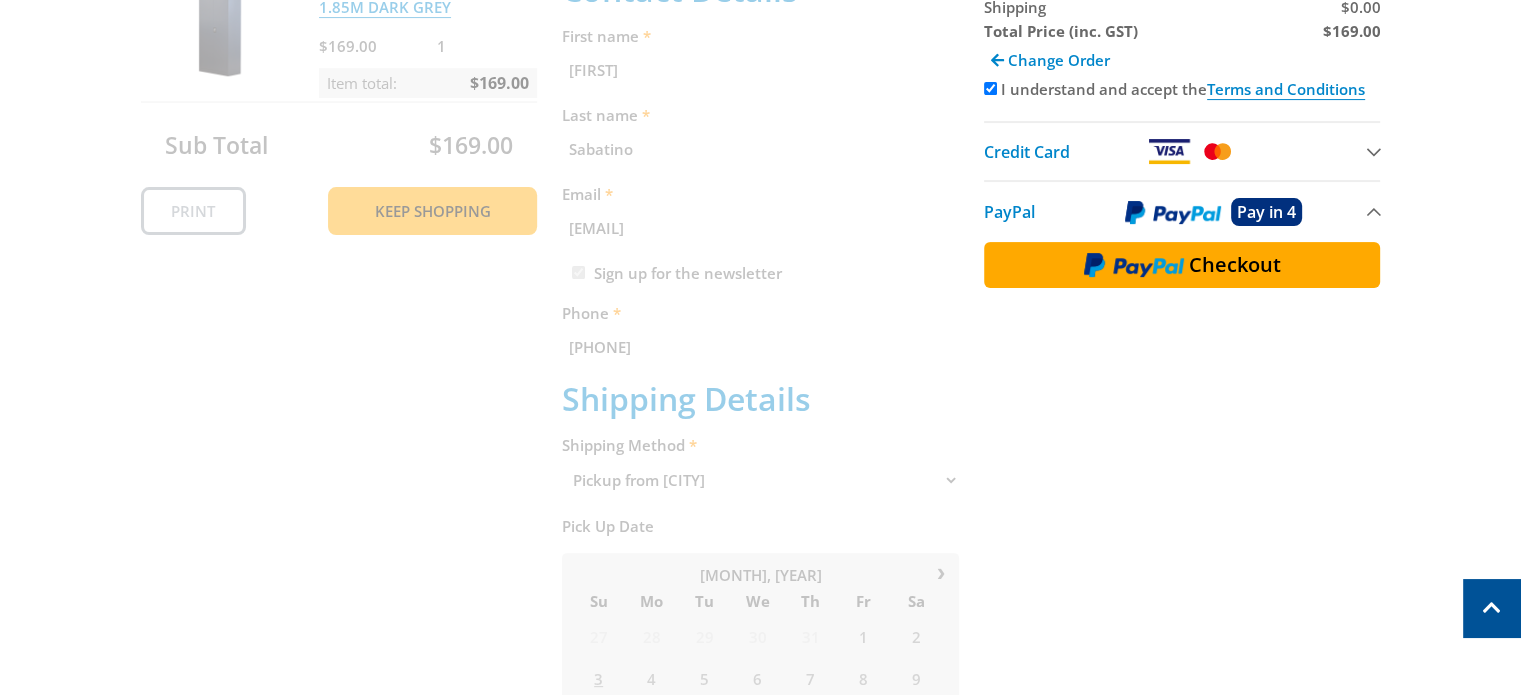click on "Checkout" at bounding box center [1235, 265] 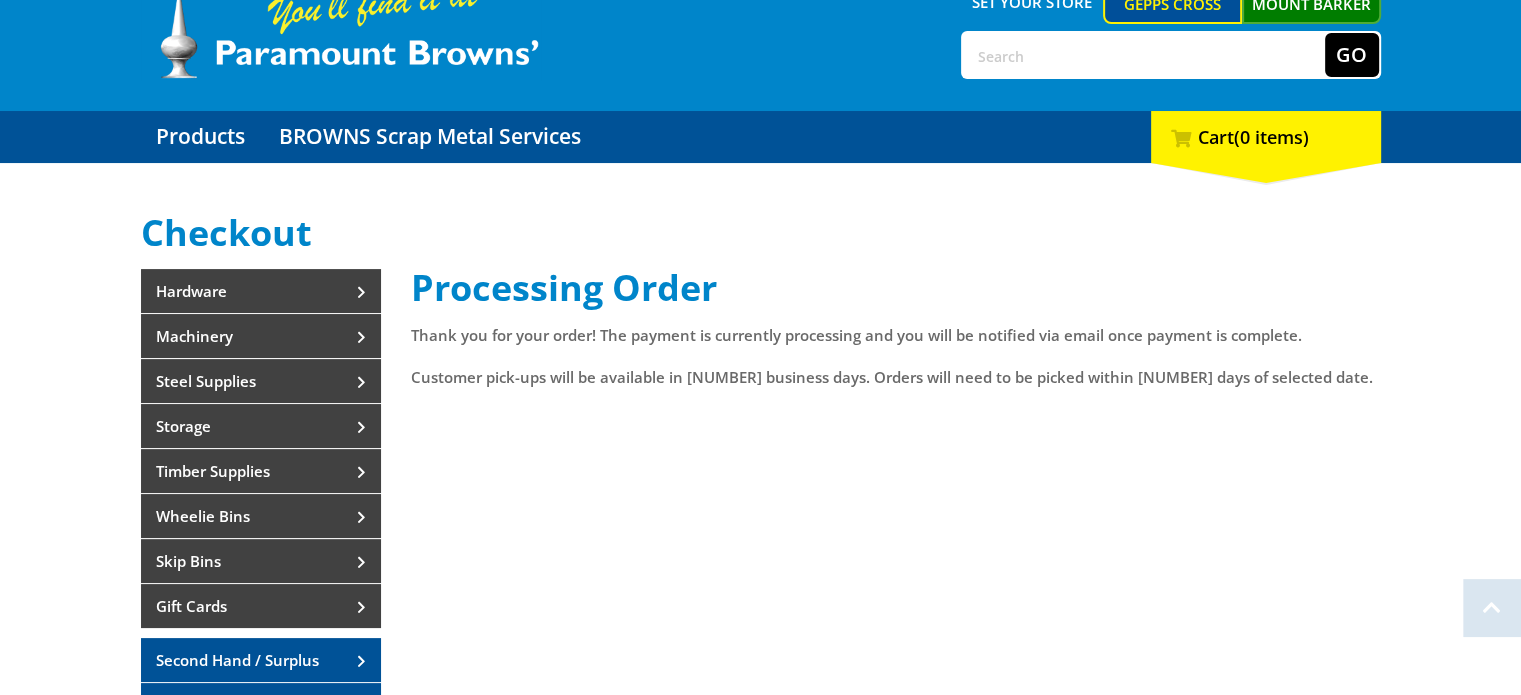 scroll, scrollTop: 0, scrollLeft: 0, axis: both 